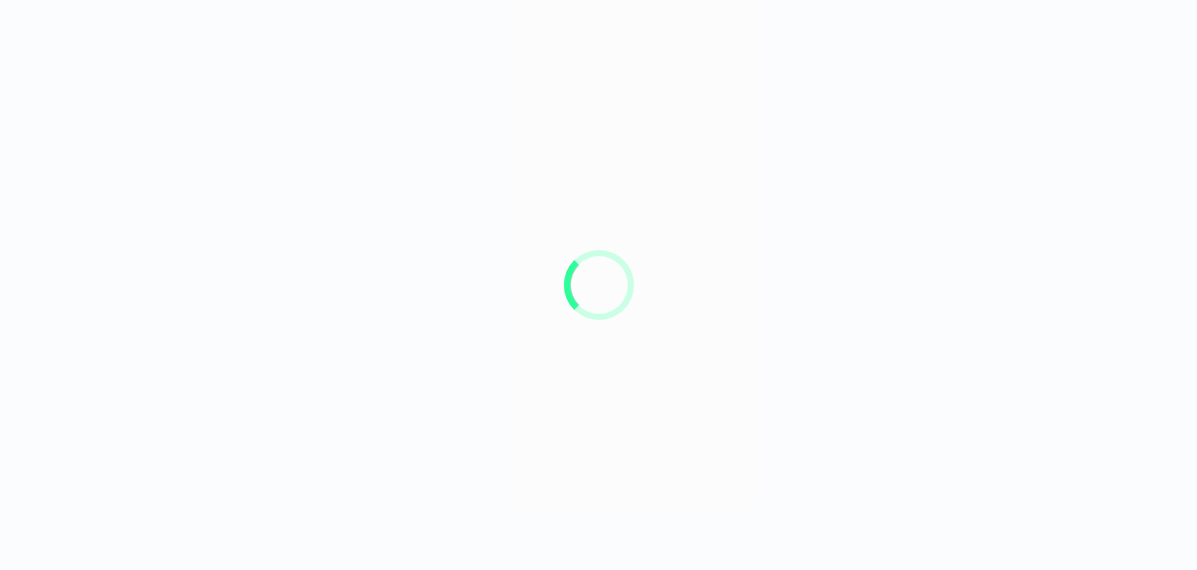 scroll, scrollTop: 0, scrollLeft: 0, axis: both 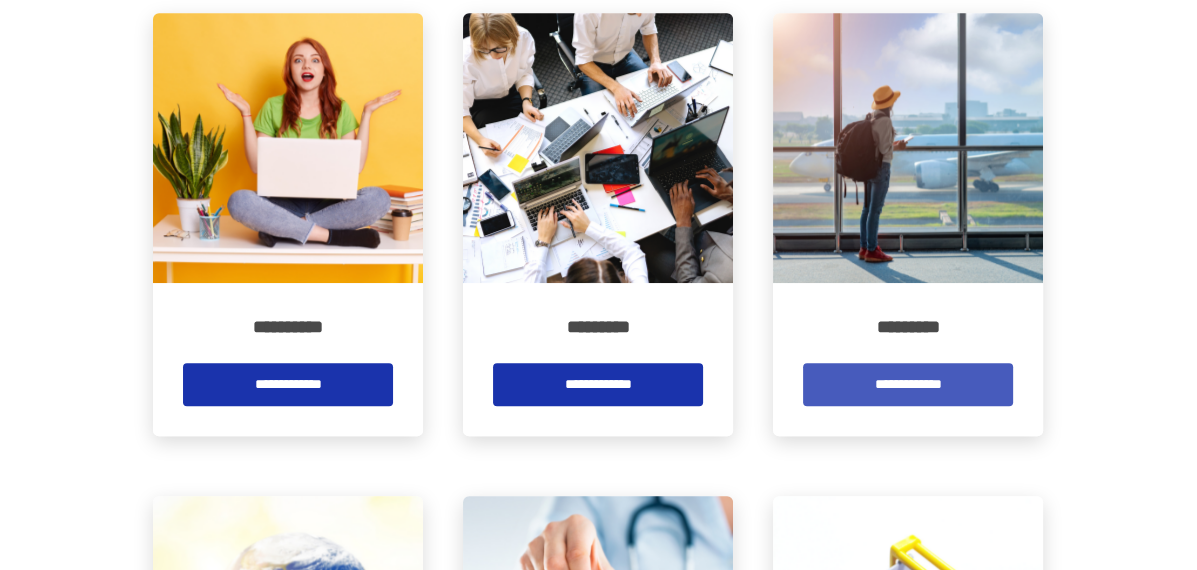 click on "**********" at bounding box center (908, 384) 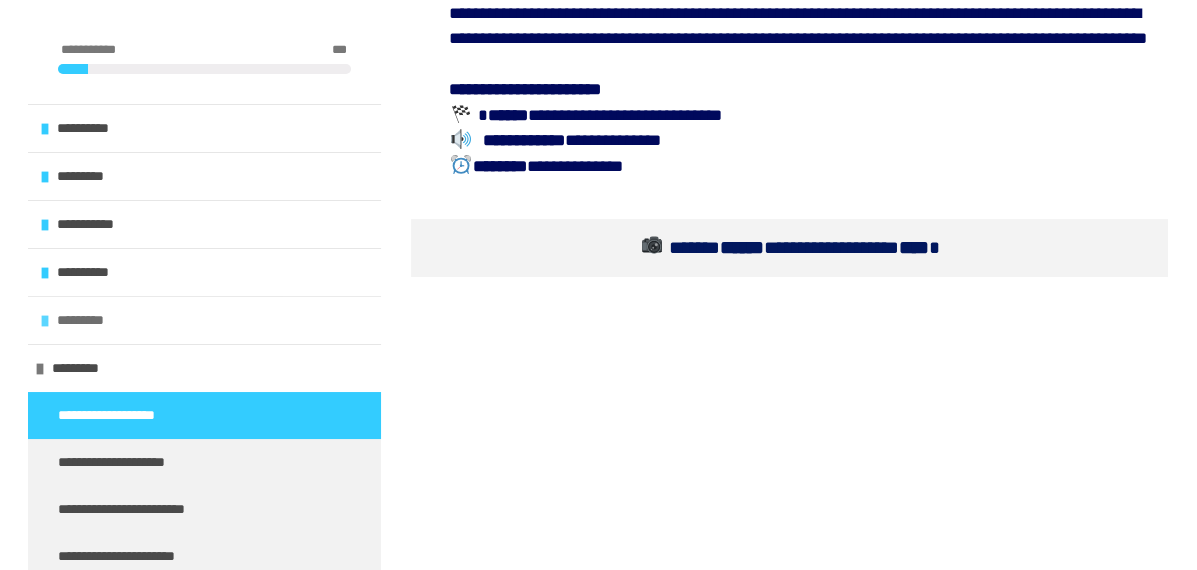 scroll, scrollTop: 400, scrollLeft: 0, axis: vertical 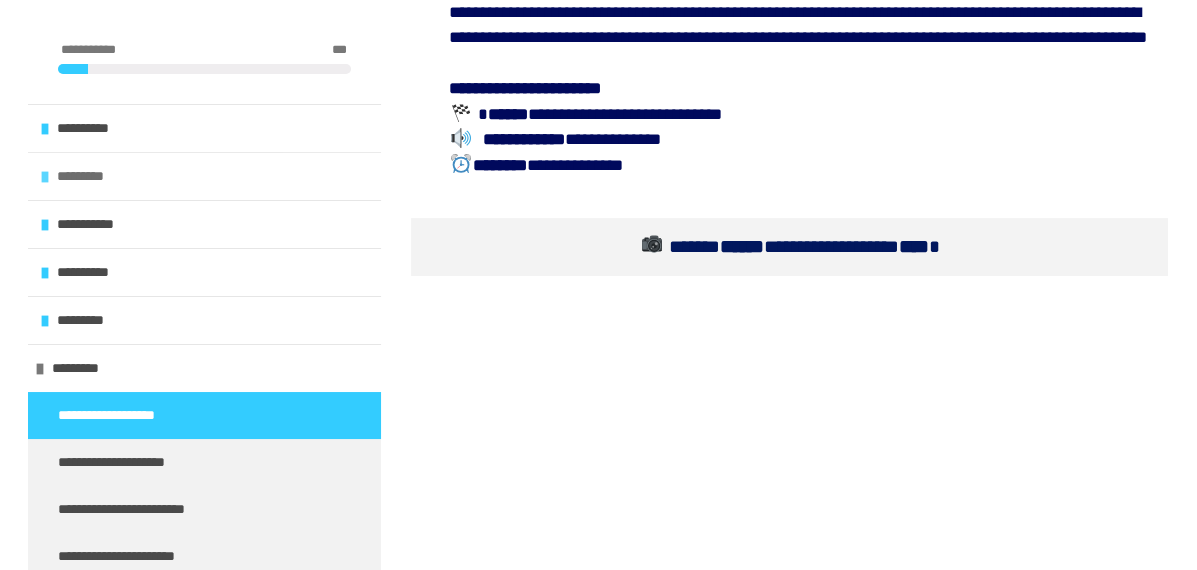 click on "*********" at bounding box center (204, 176) 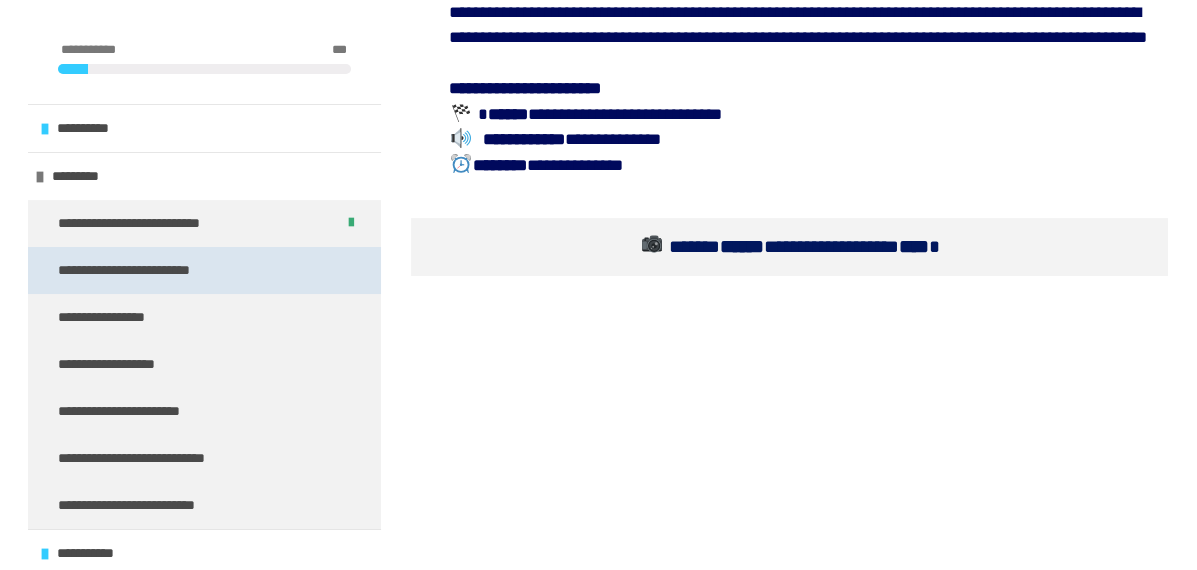 click on "**********" at bounding box center [152, 270] 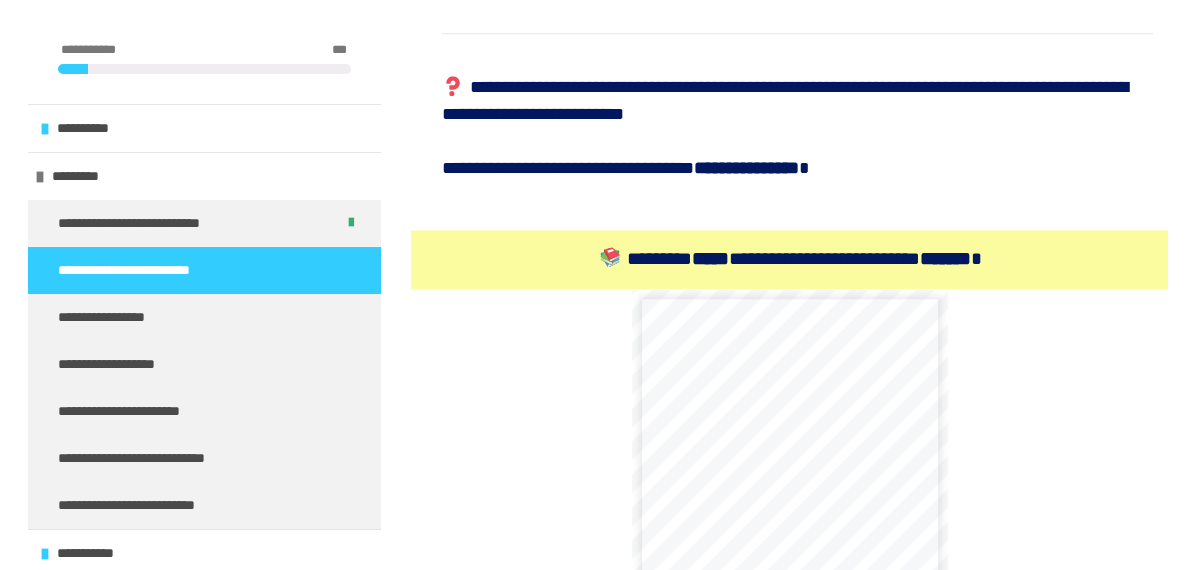 scroll, scrollTop: 1471, scrollLeft: 0, axis: vertical 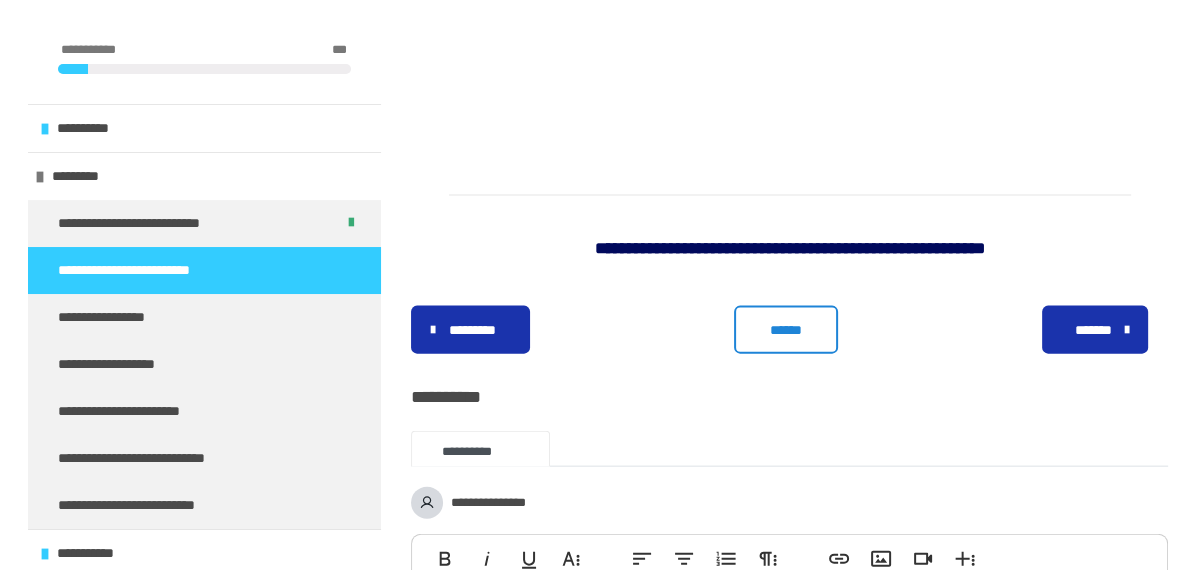 click on "******" at bounding box center (785, 330) 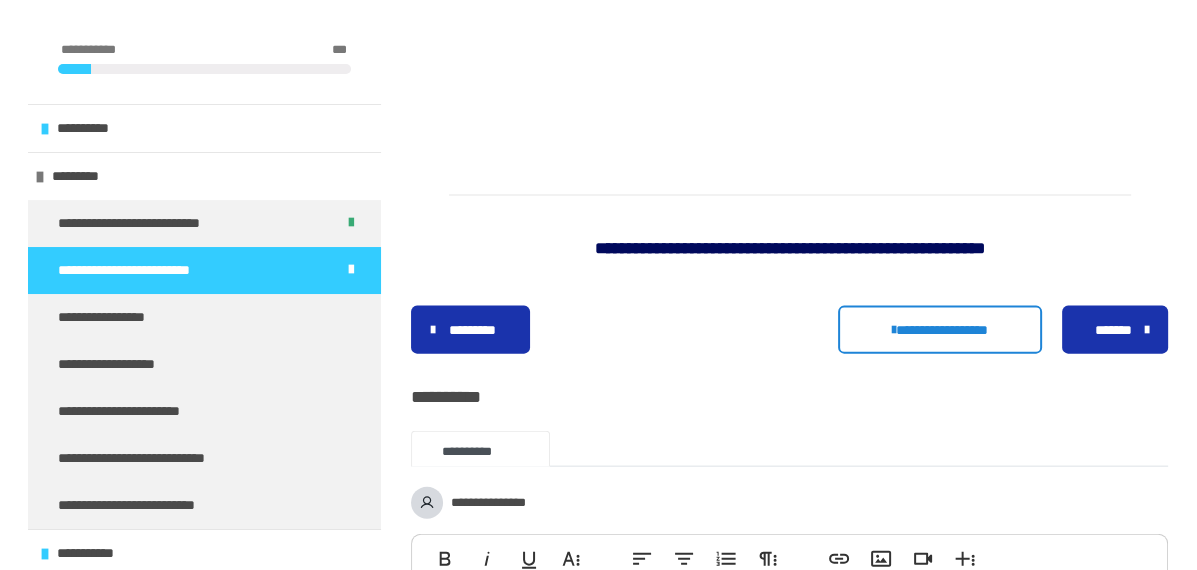 click on "*******" at bounding box center (1115, 330) 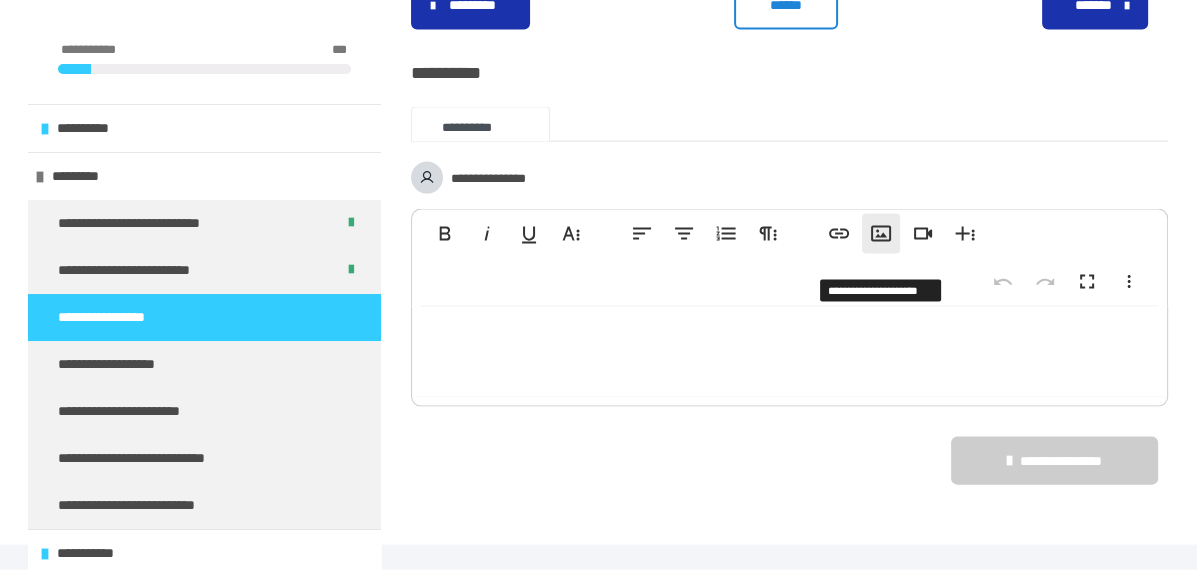 scroll, scrollTop: 3525, scrollLeft: 0, axis: vertical 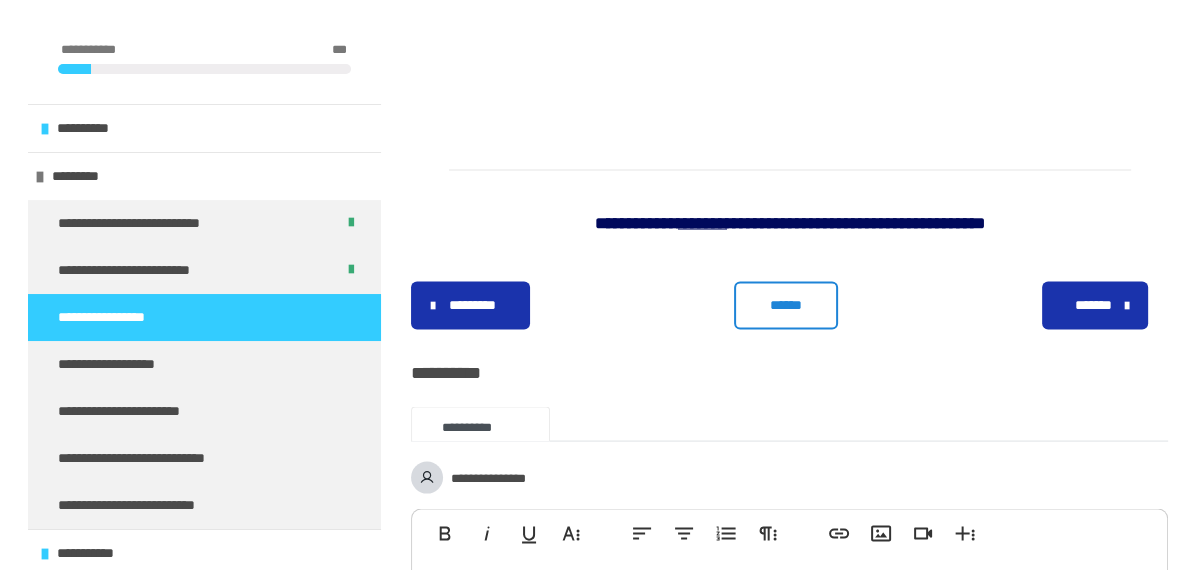 click on "******" at bounding box center [785, 305] 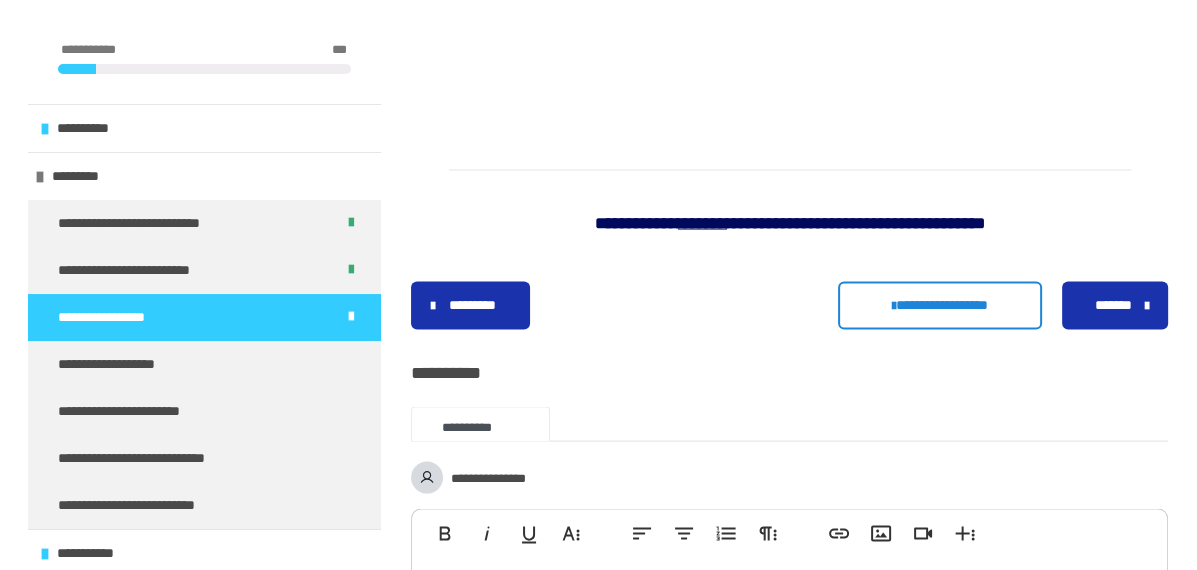 click on "*******" at bounding box center (1113, 305) 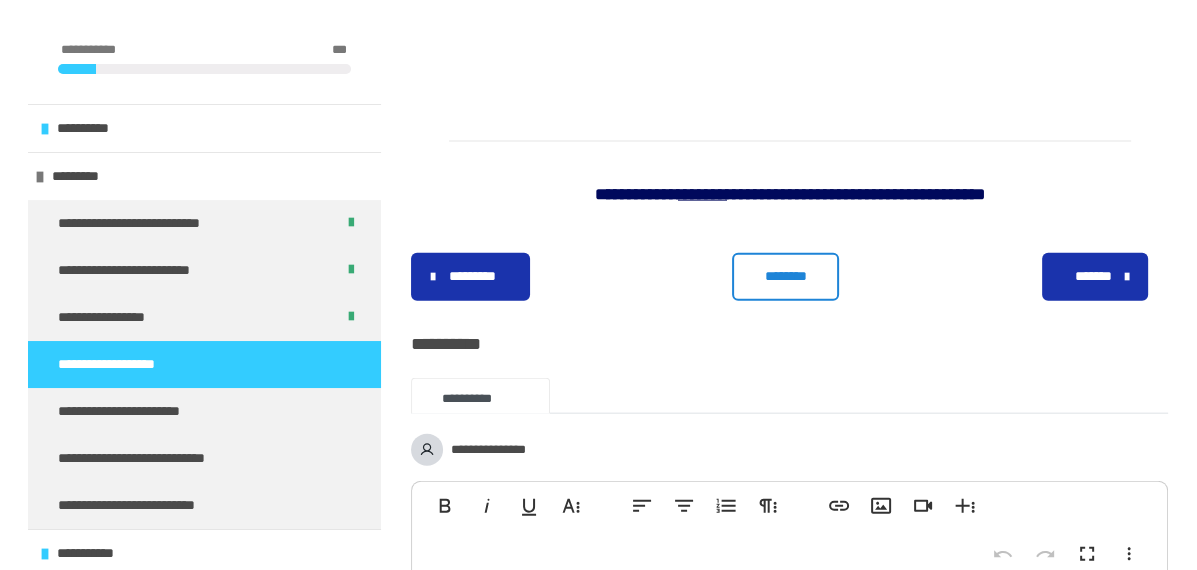 scroll, scrollTop: 4225, scrollLeft: 0, axis: vertical 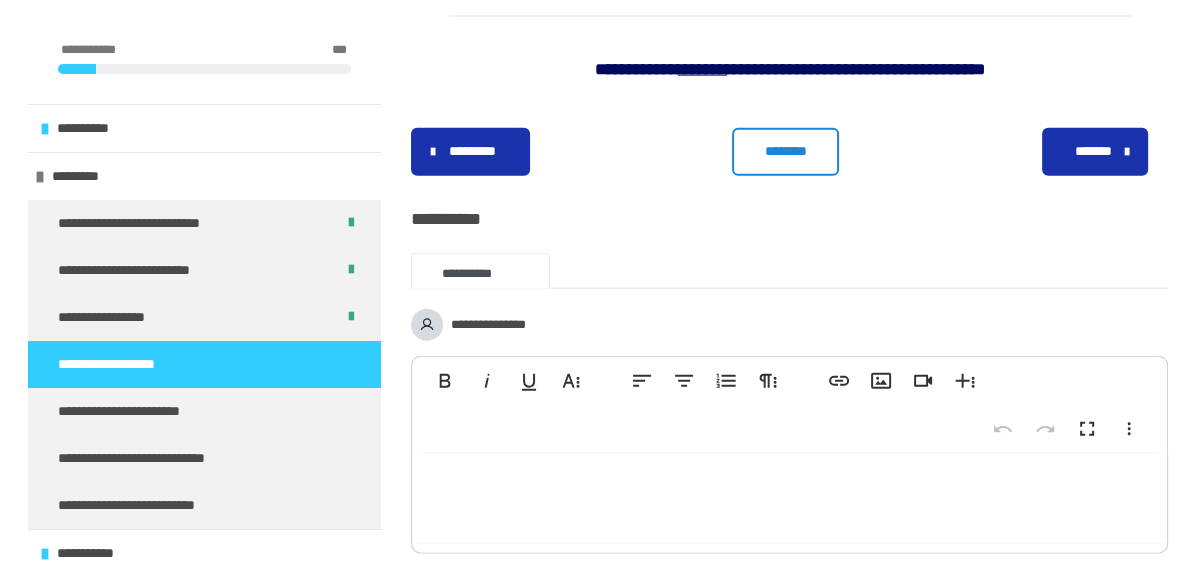 click on "********" at bounding box center (785, 151) 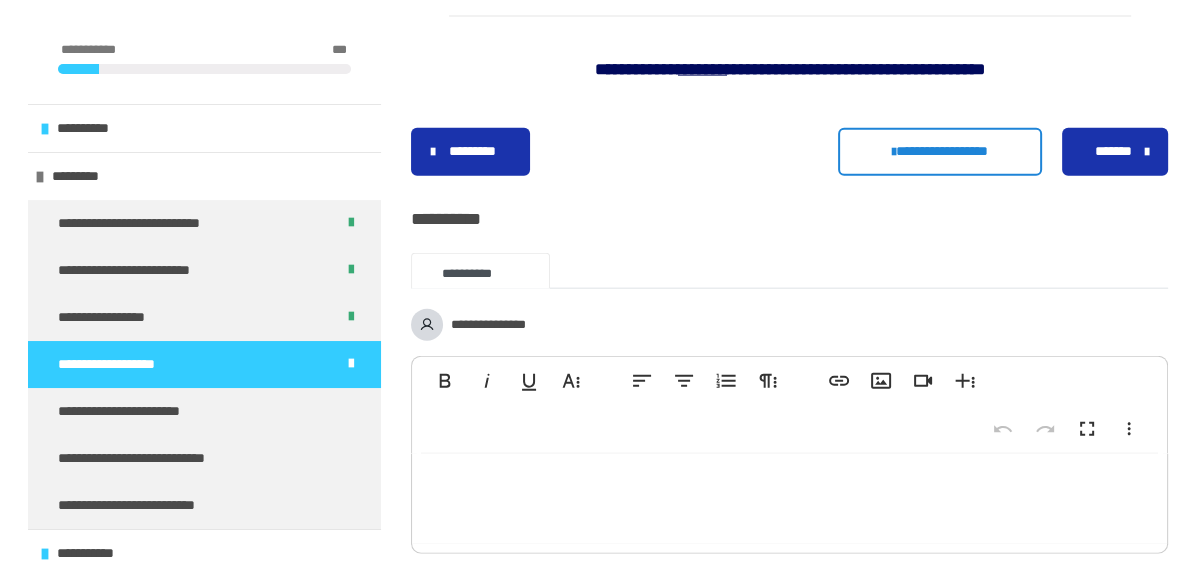 click on "*******" at bounding box center (1113, 151) 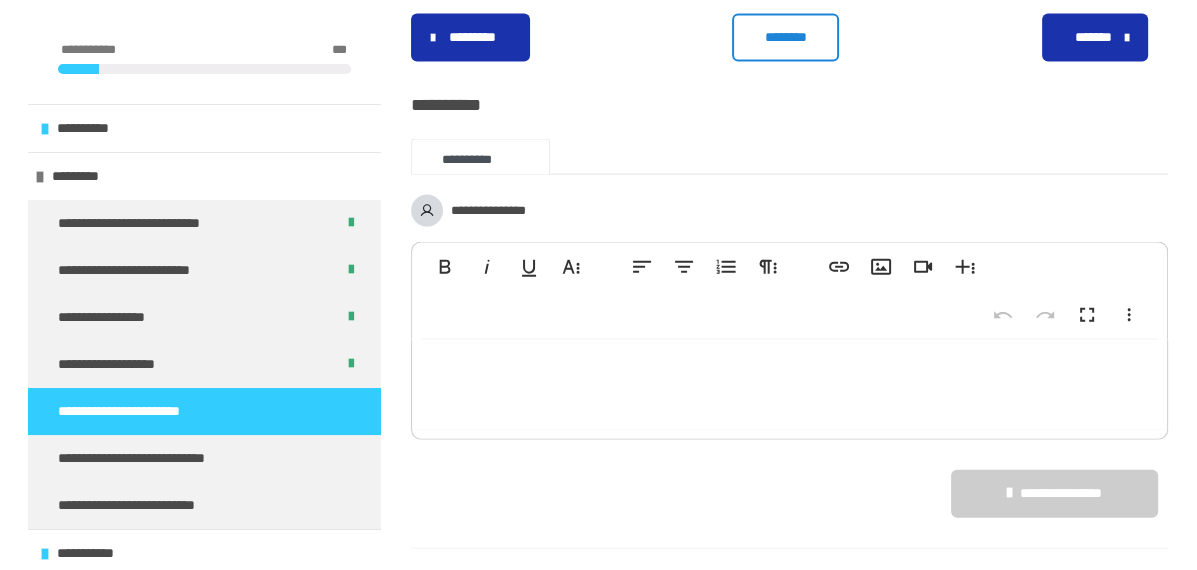 scroll, scrollTop: 4025, scrollLeft: 0, axis: vertical 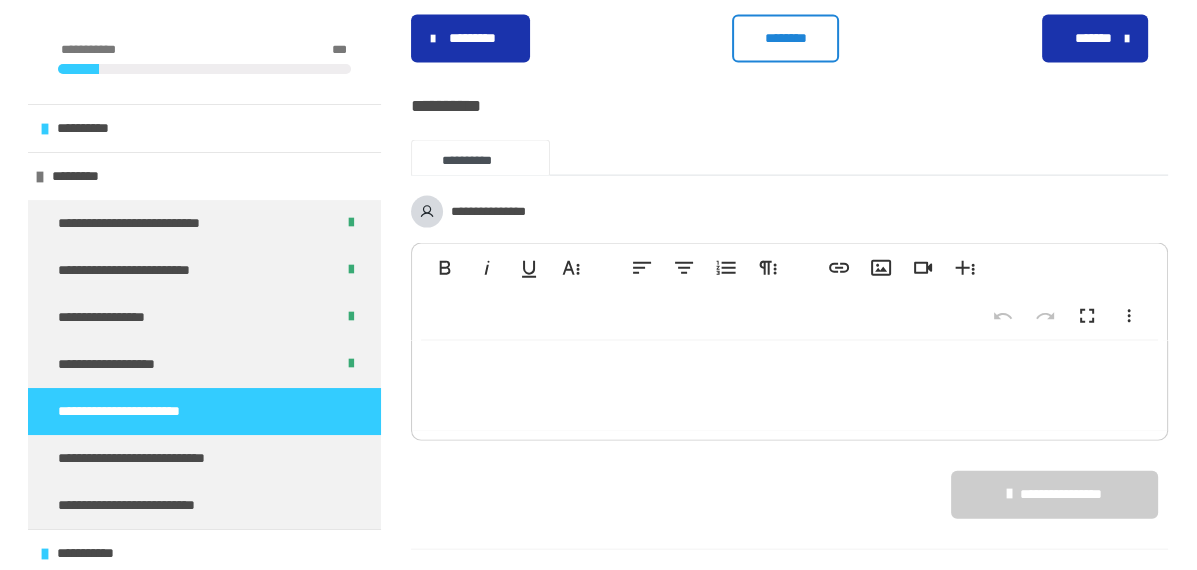 click on "********" at bounding box center [785, 38] 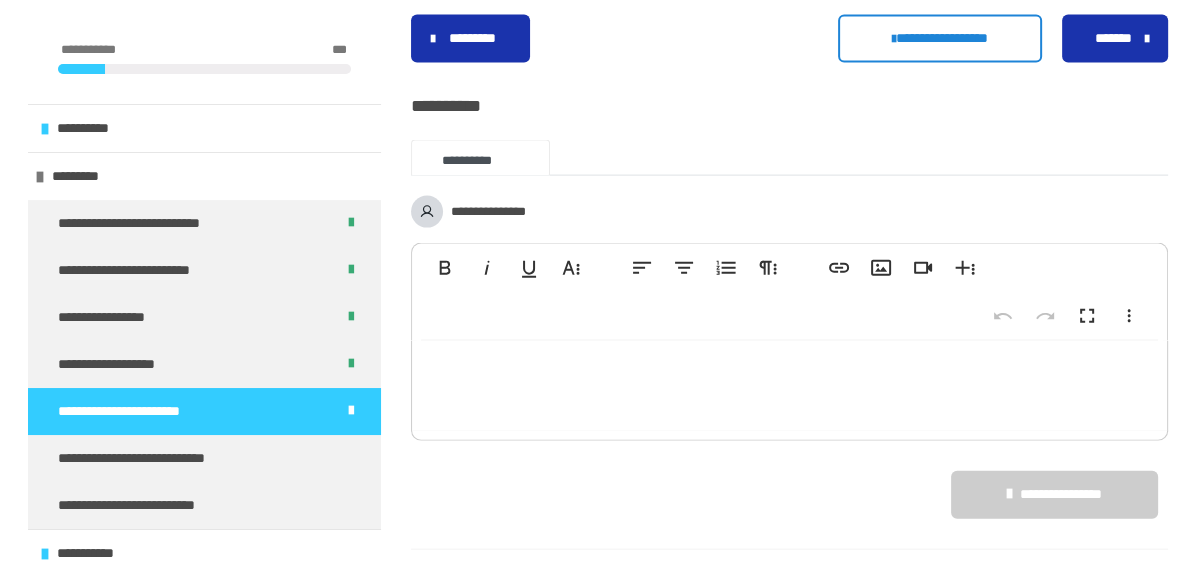 click on "*******" at bounding box center [1113, 38] 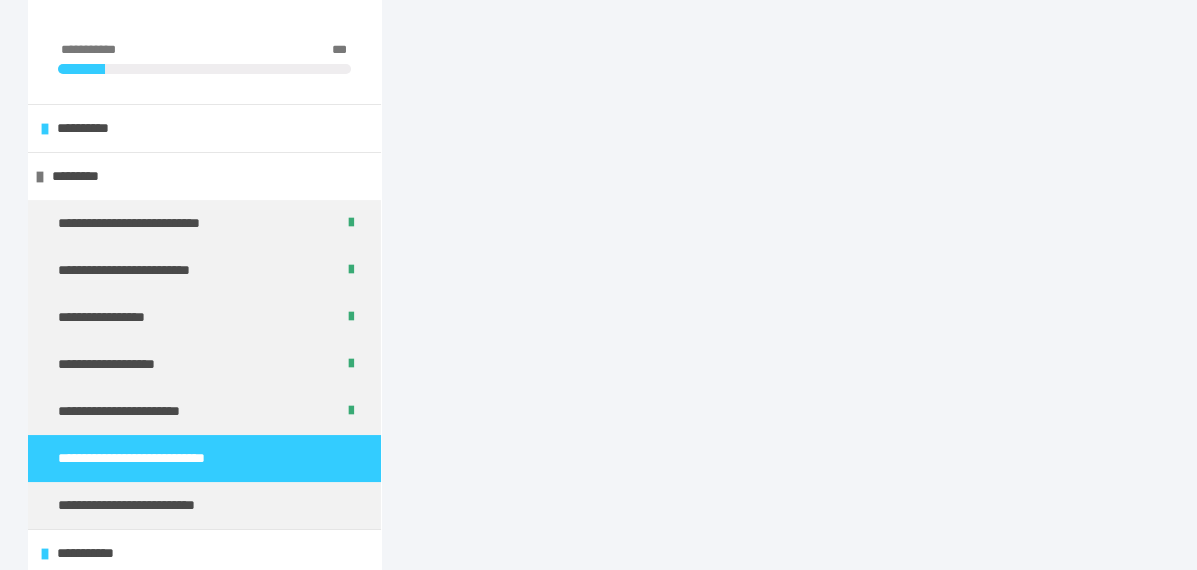 scroll, scrollTop: 3084, scrollLeft: 0, axis: vertical 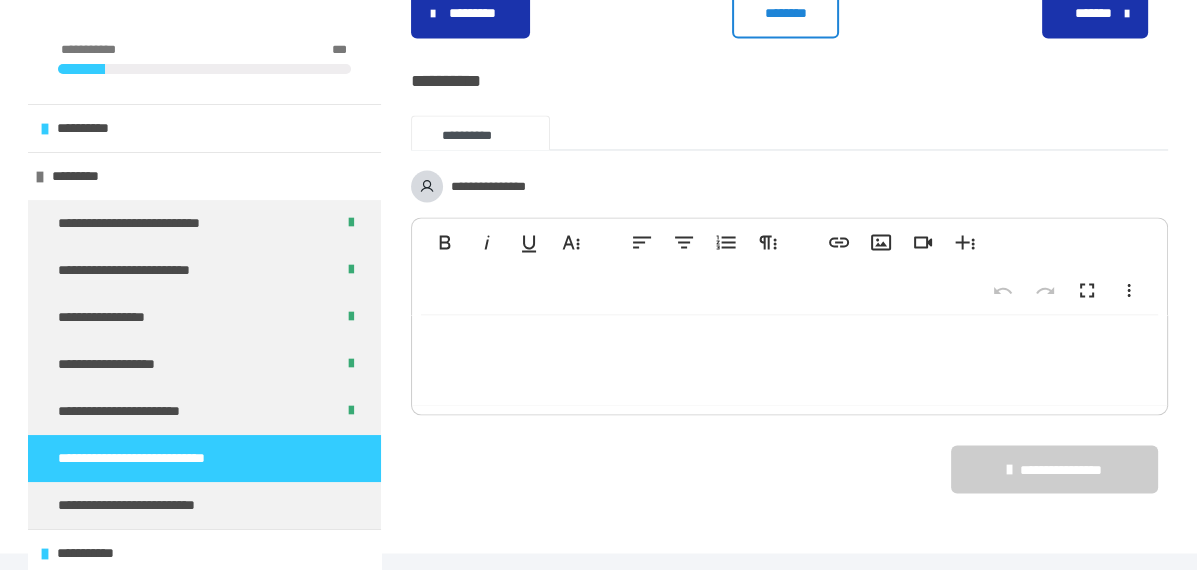 click on "********" at bounding box center [785, 13] 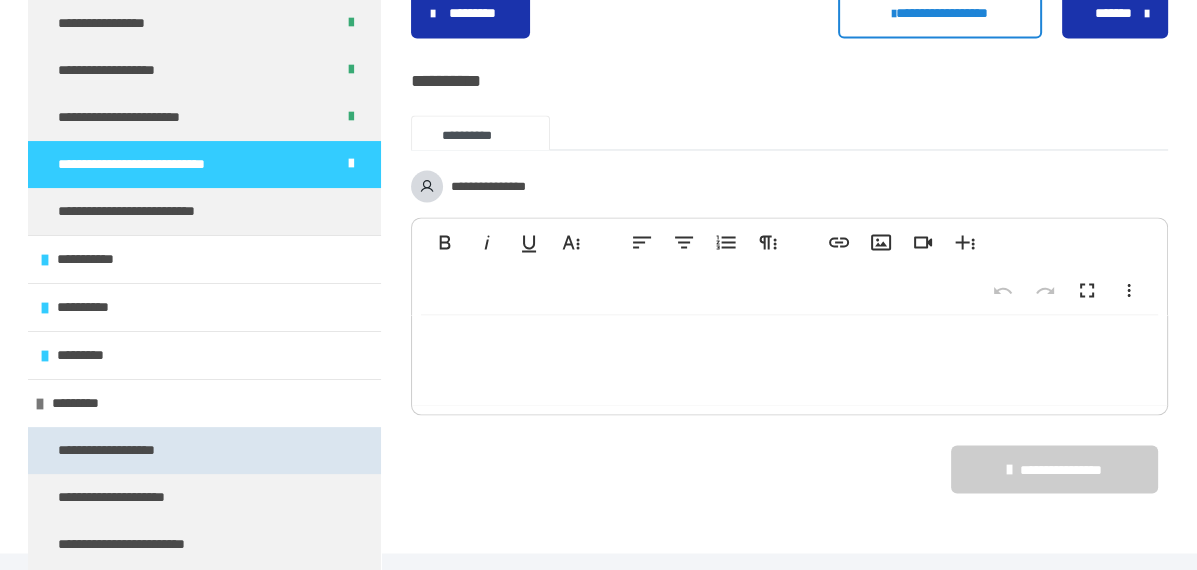 scroll, scrollTop: 300, scrollLeft: 0, axis: vertical 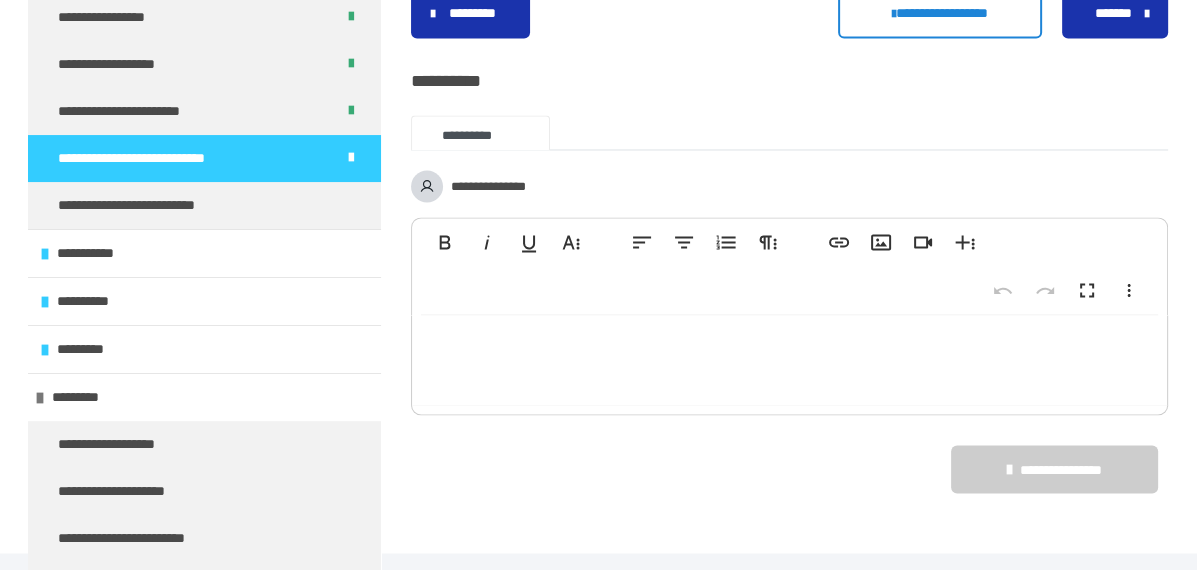 click on "*******" at bounding box center [1113, 13] 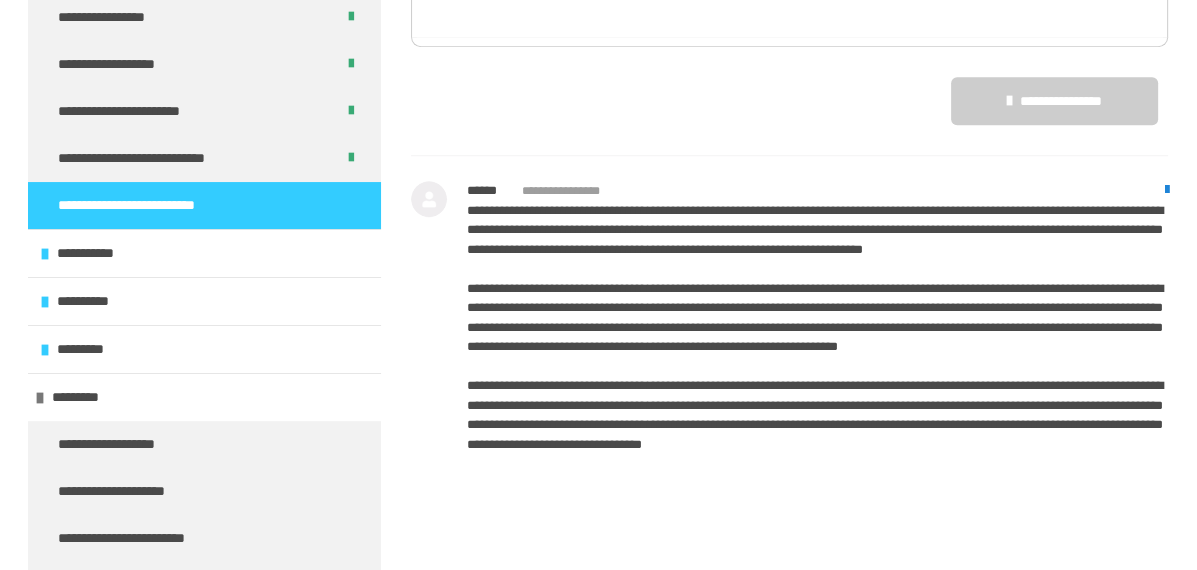 scroll, scrollTop: 1326, scrollLeft: 0, axis: vertical 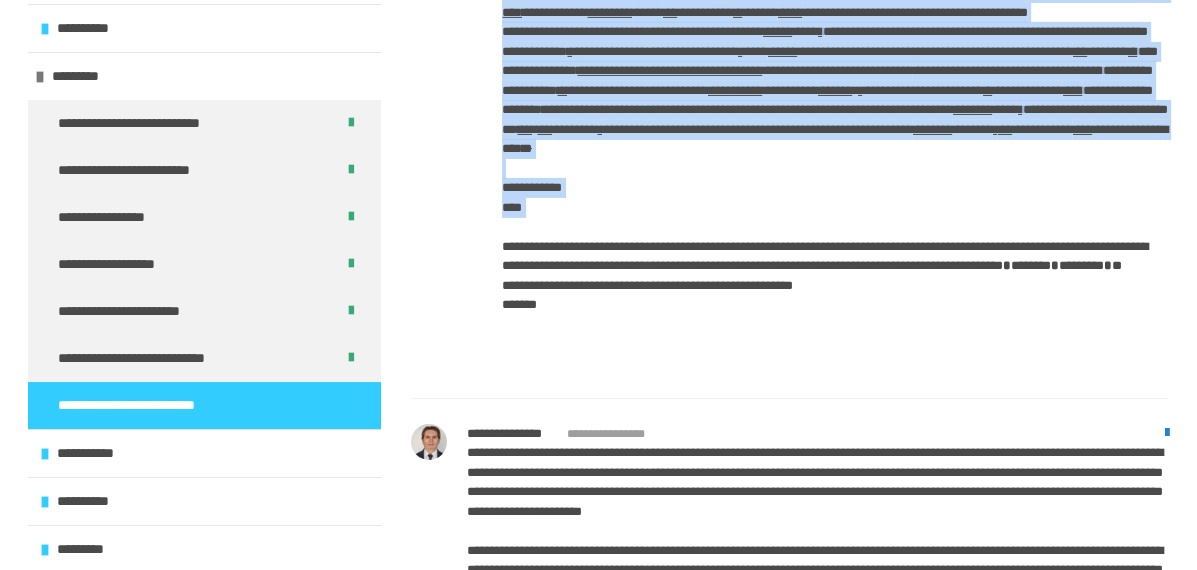 drag, startPoint x: 502, startPoint y: 144, endPoint x: 552, endPoint y: 475, distance: 334.75513 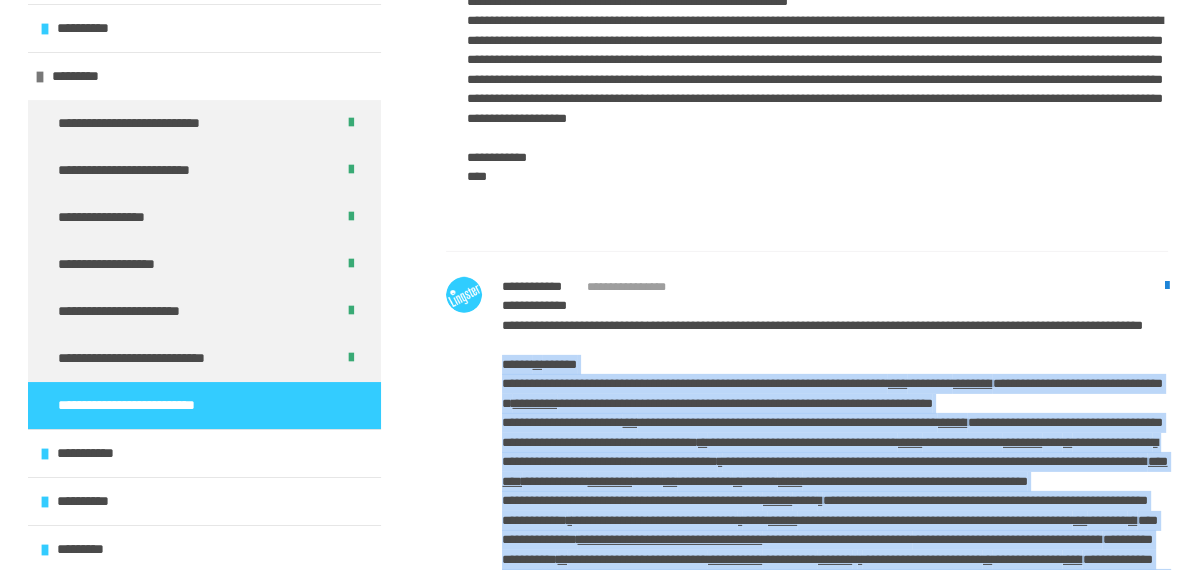 scroll, scrollTop: 33013, scrollLeft: 0, axis: vertical 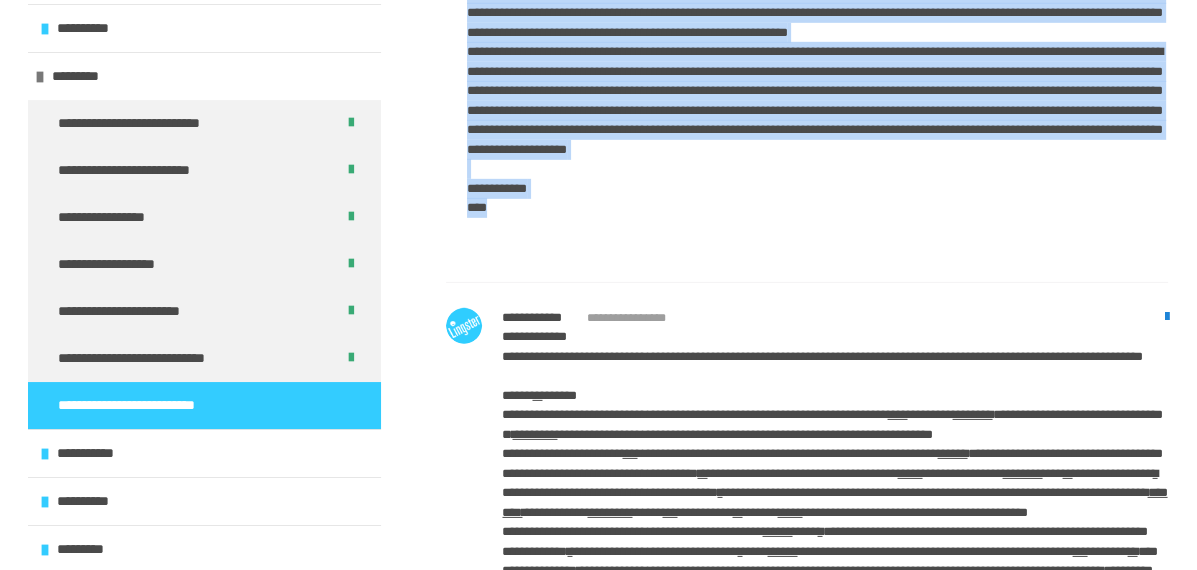 drag, startPoint x: 469, startPoint y: 146, endPoint x: 537, endPoint y: 476, distance: 336.93323 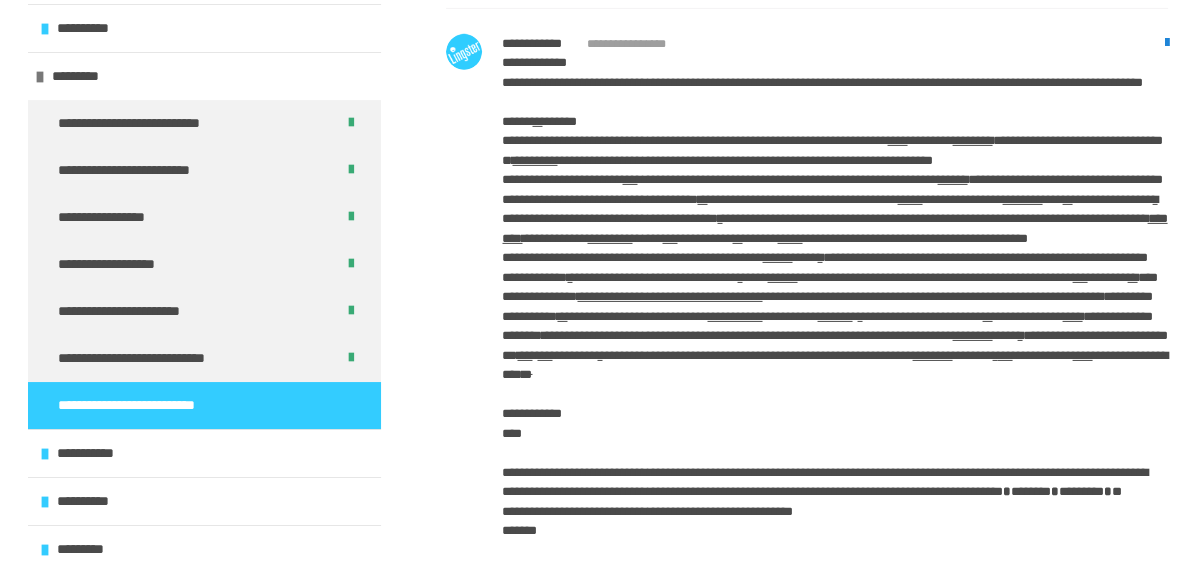 scroll, scrollTop: 33313, scrollLeft: 0, axis: vertical 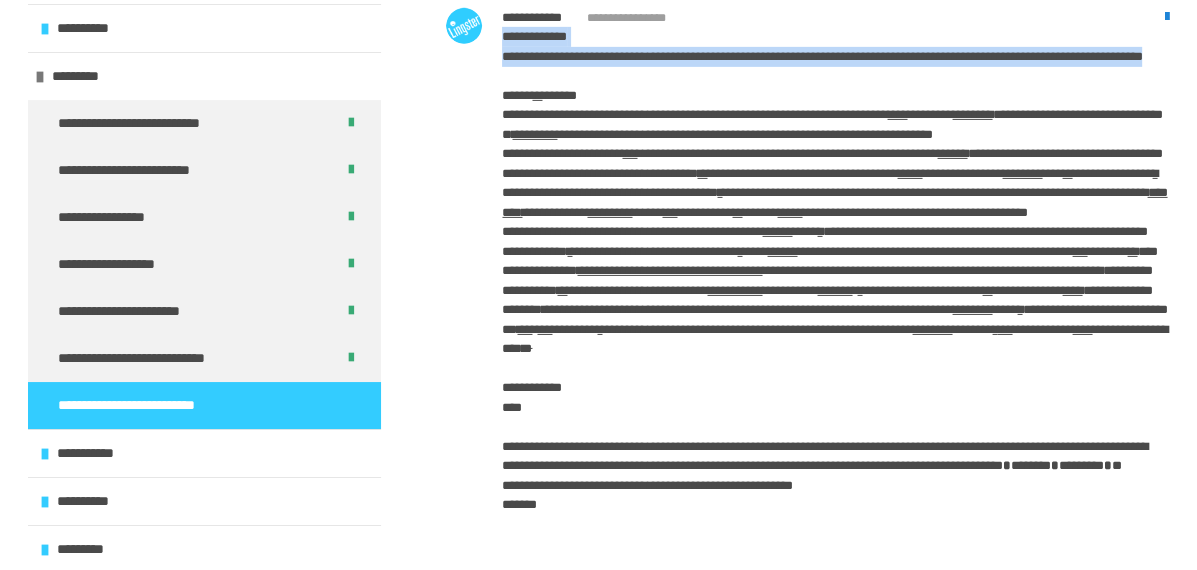 drag, startPoint x: 505, startPoint y: 269, endPoint x: 719, endPoint y: 308, distance: 217.5247 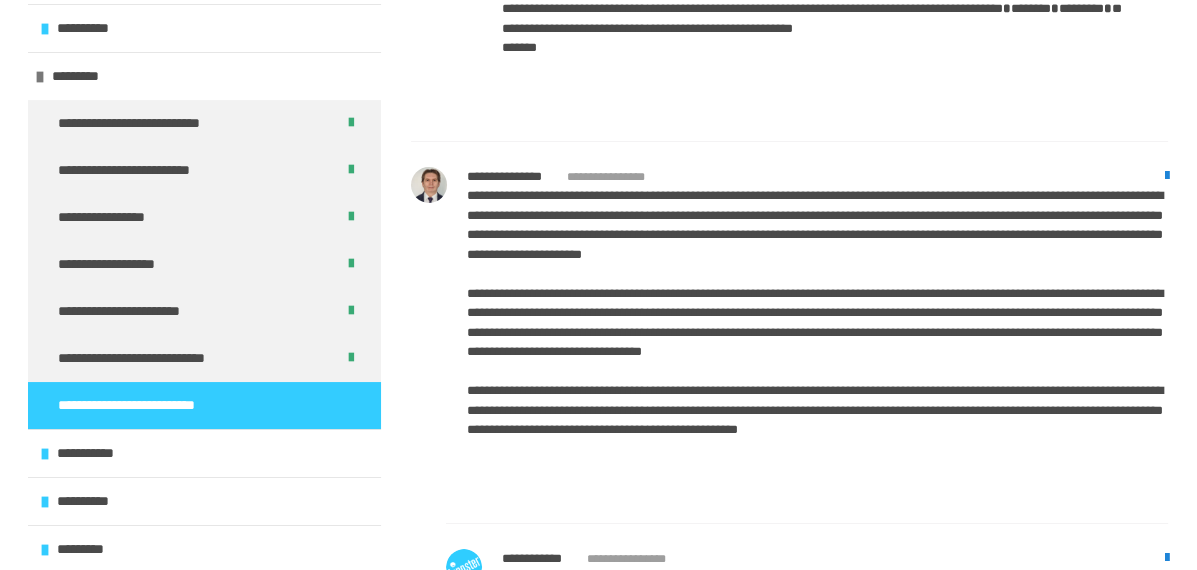 scroll, scrollTop: 33813, scrollLeft: 0, axis: vertical 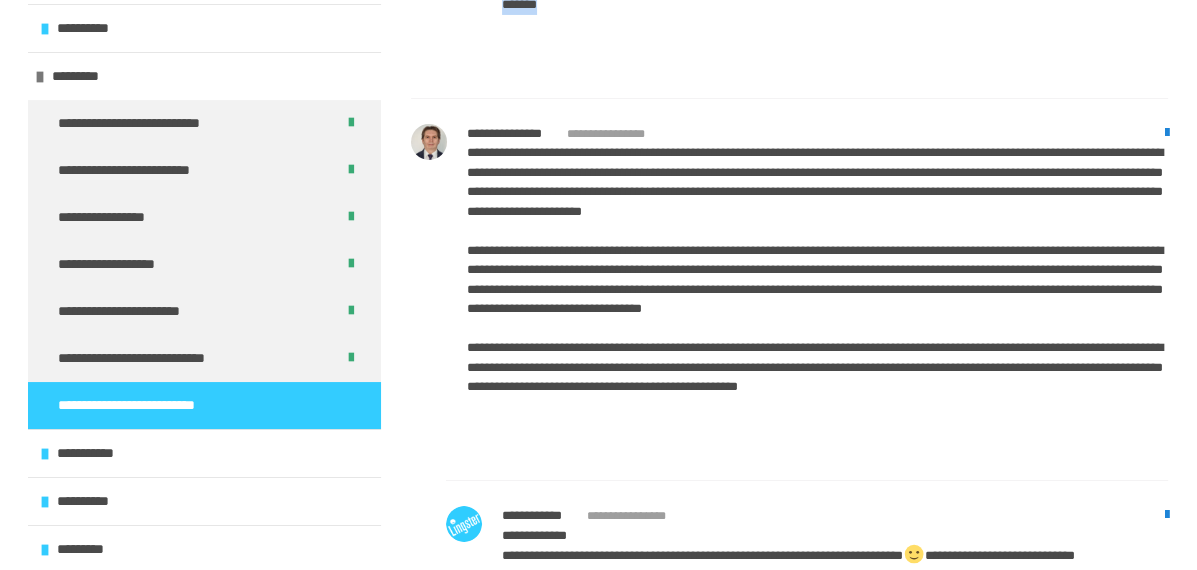 drag, startPoint x: 506, startPoint y: 213, endPoint x: 571, endPoint y: 291, distance: 101.53325 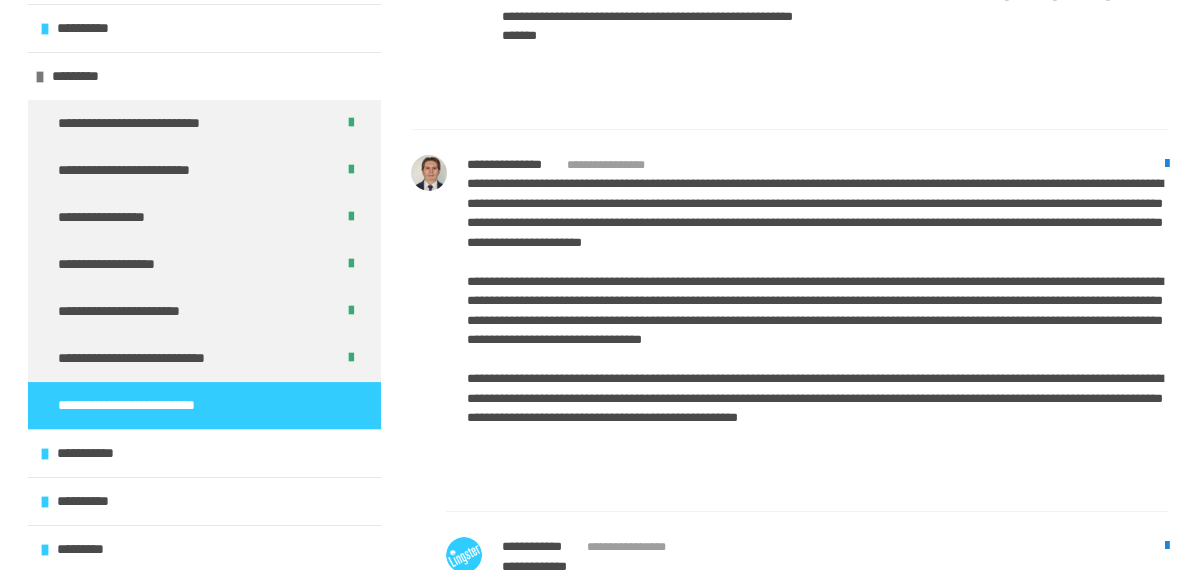 scroll, scrollTop: 33813, scrollLeft: 0, axis: vertical 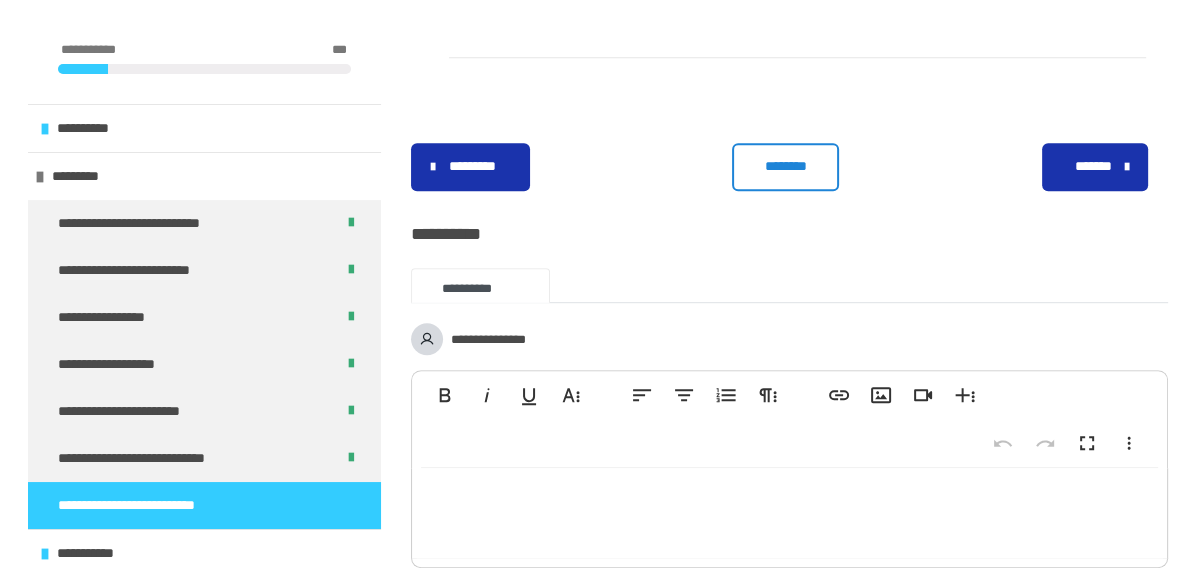 click on "********" at bounding box center (785, 166) 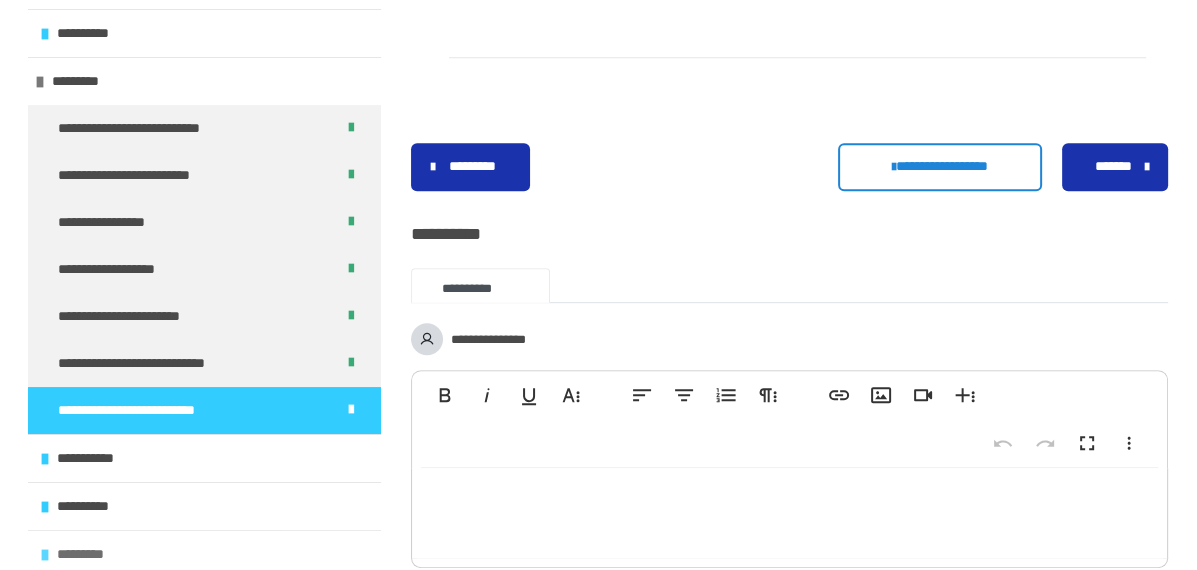 scroll, scrollTop: 200, scrollLeft: 0, axis: vertical 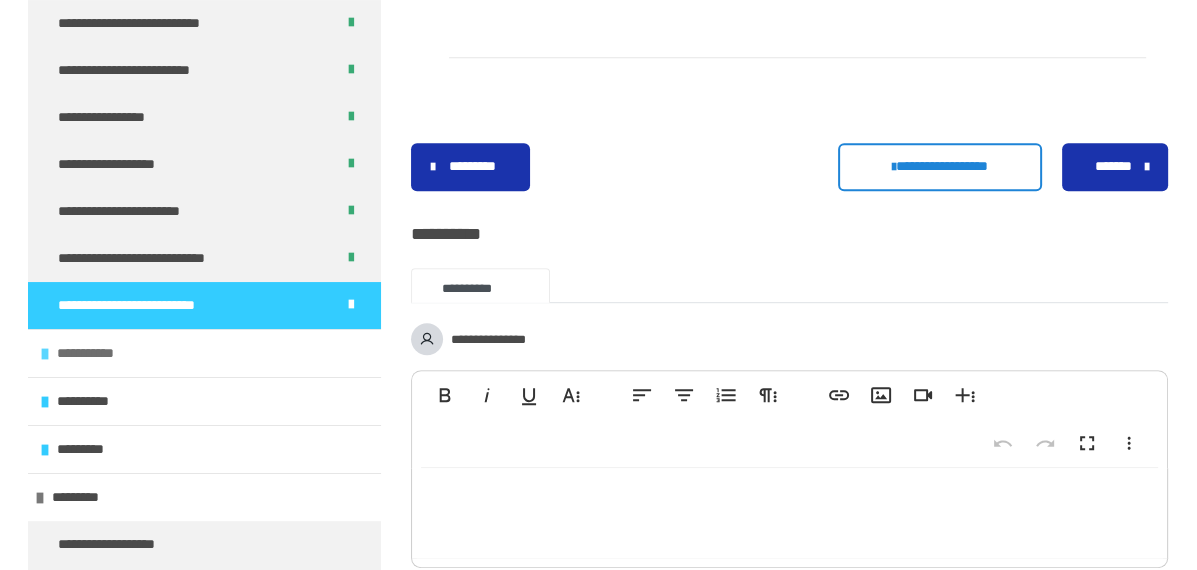 click on "**********" at bounding box center (204, 353) 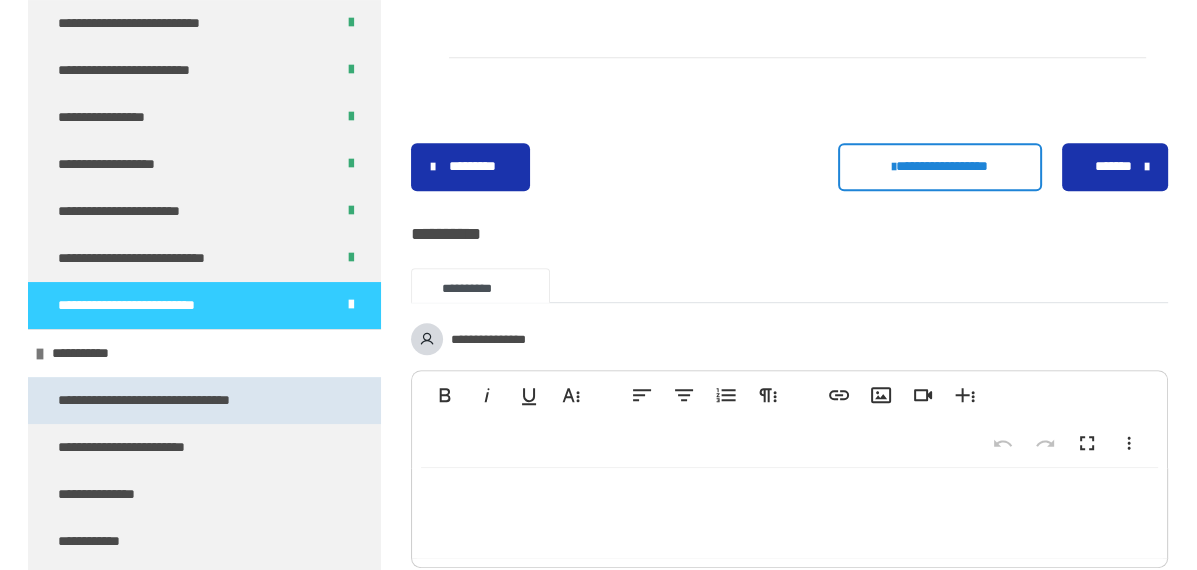 click on "**********" at bounding box center [173, 400] 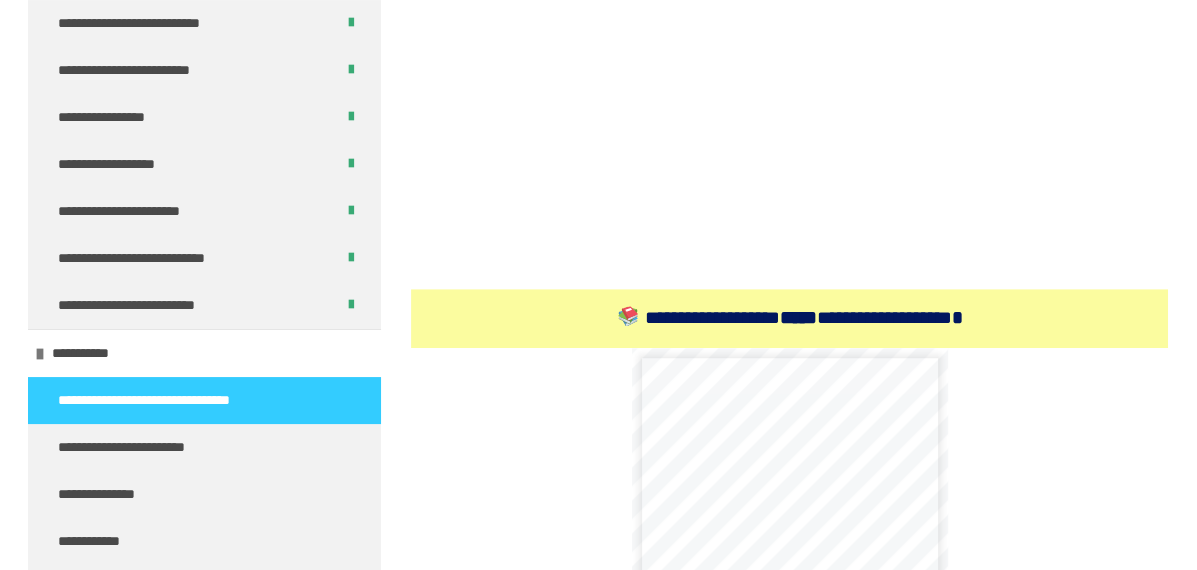 scroll, scrollTop: 1172, scrollLeft: 0, axis: vertical 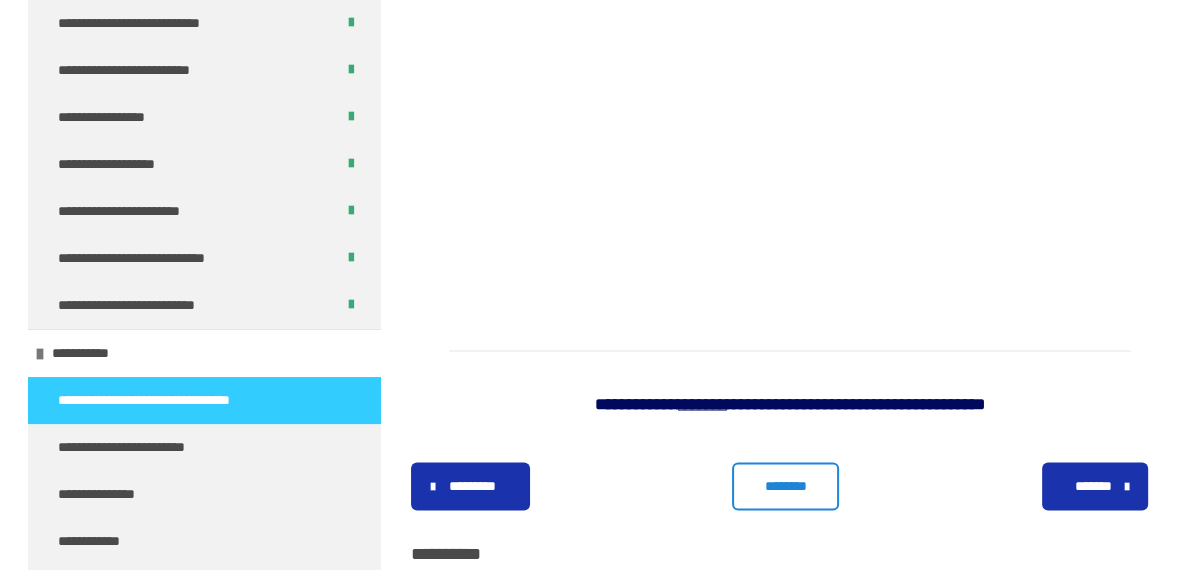 click on "********" at bounding box center (785, 485) 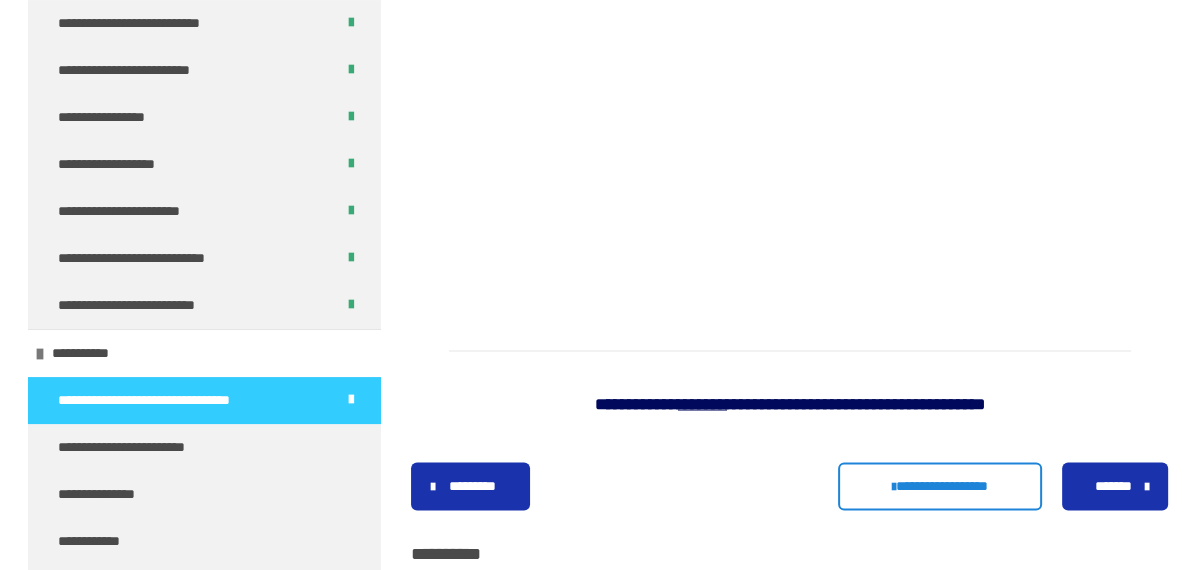click on "*******" at bounding box center [1115, 486] 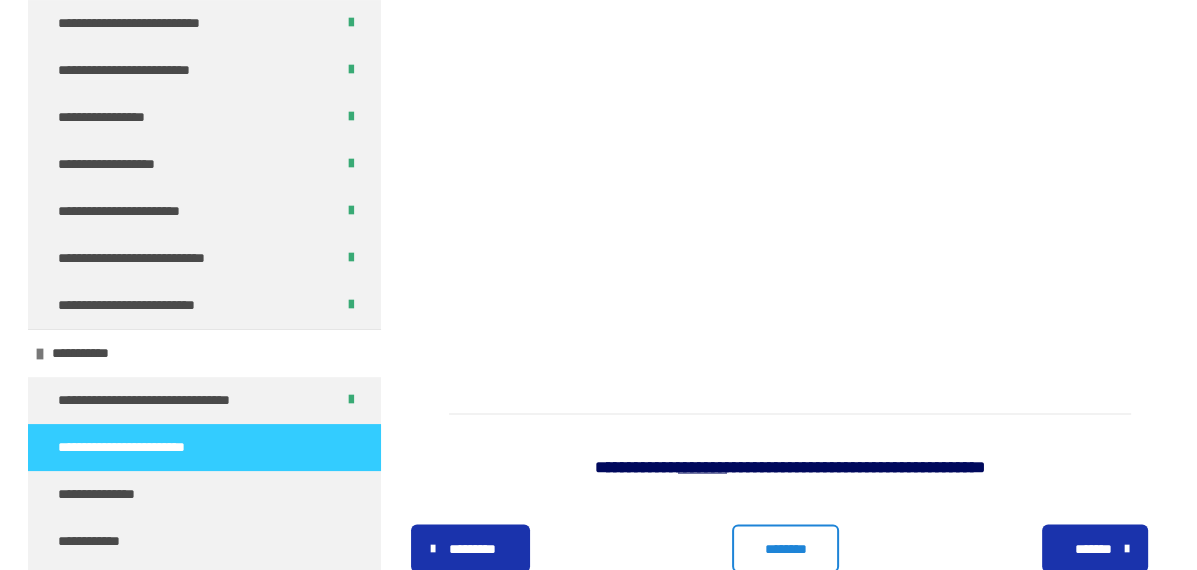 scroll, scrollTop: 3471, scrollLeft: 0, axis: vertical 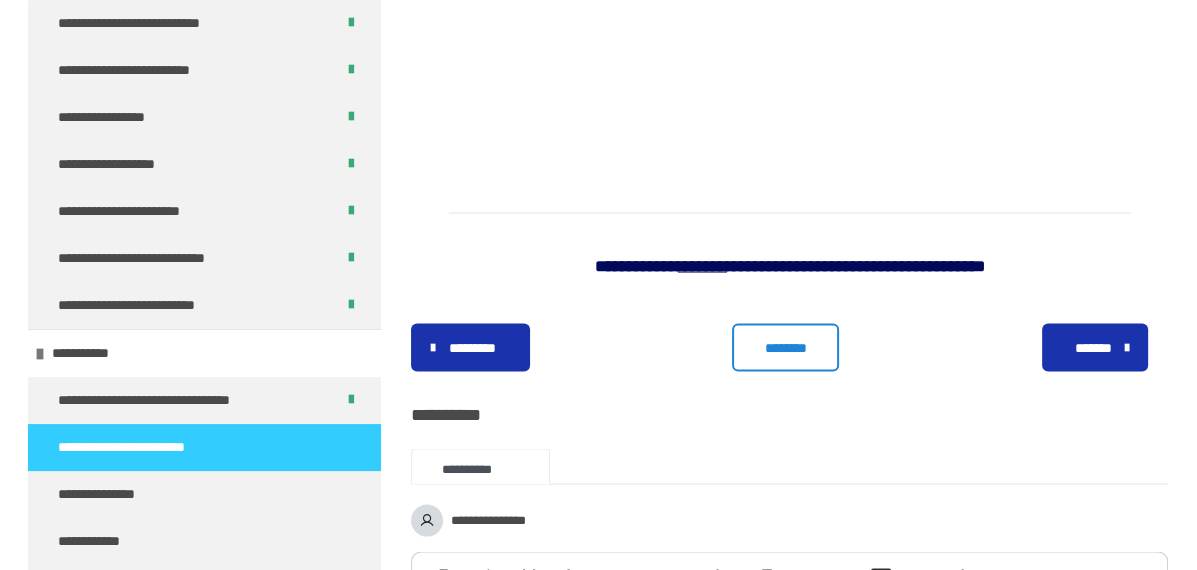 click on "********" at bounding box center (785, 348) 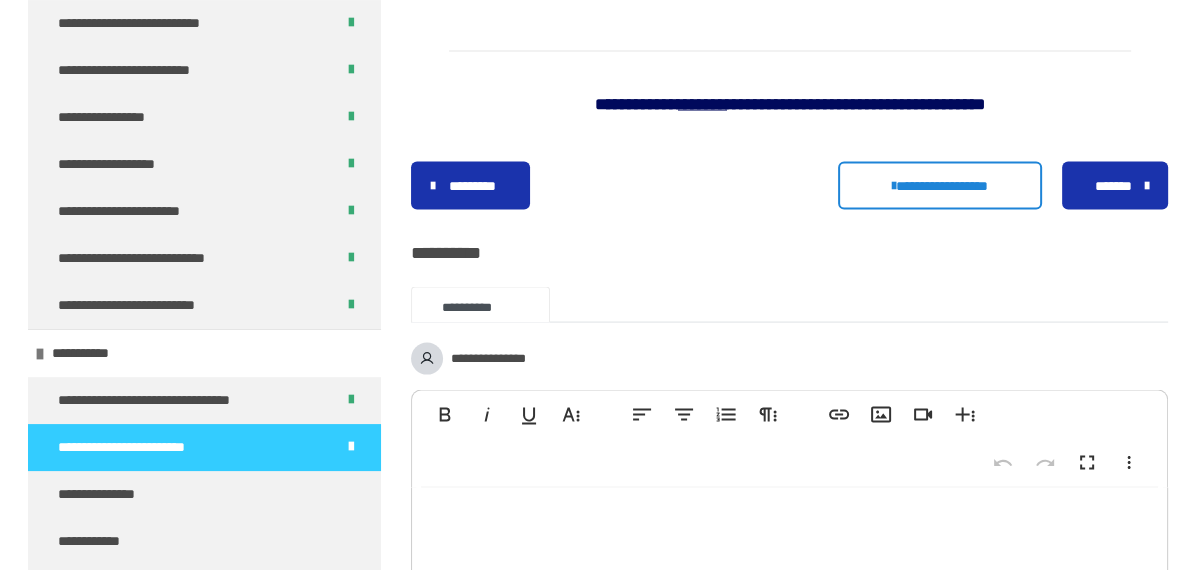 scroll, scrollTop: 3671, scrollLeft: 0, axis: vertical 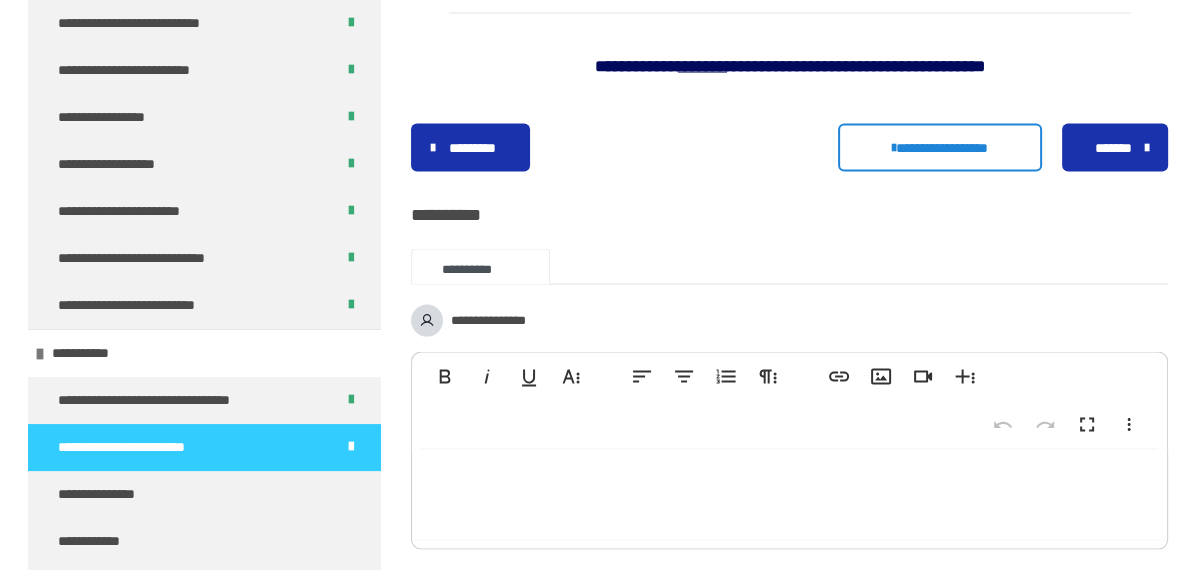 click on "*******" at bounding box center [1113, 148] 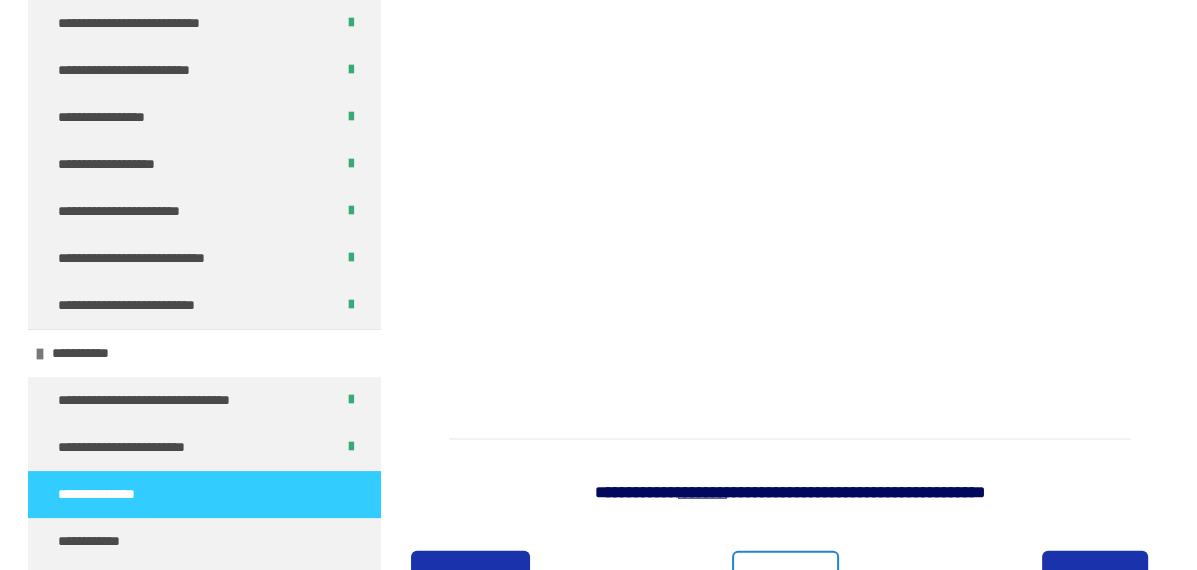 scroll, scrollTop: 3871, scrollLeft: 0, axis: vertical 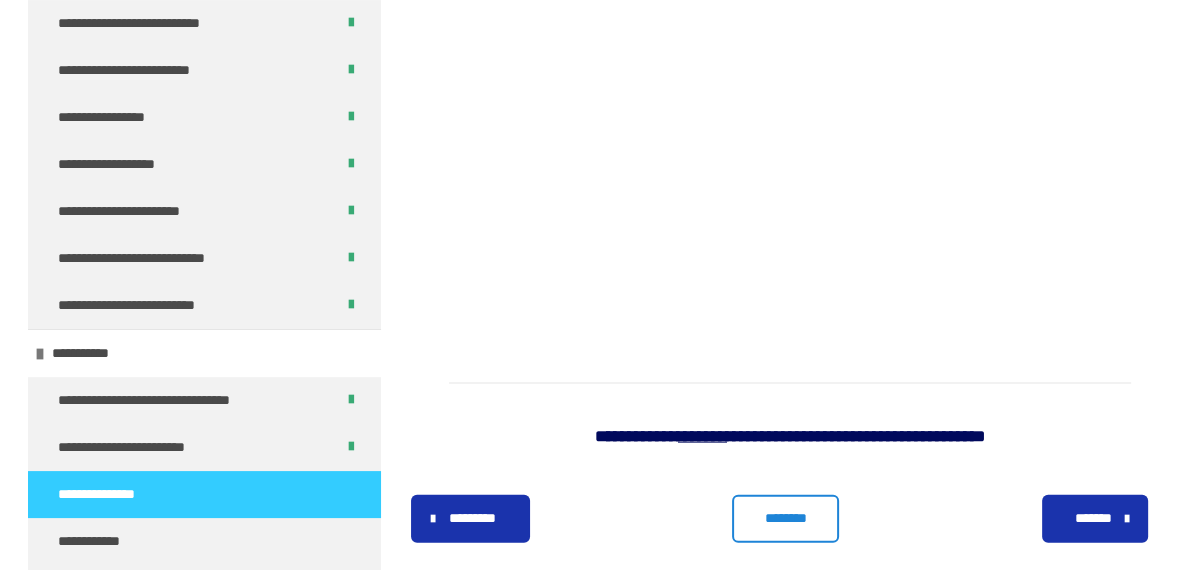 click on "********" at bounding box center (785, 518) 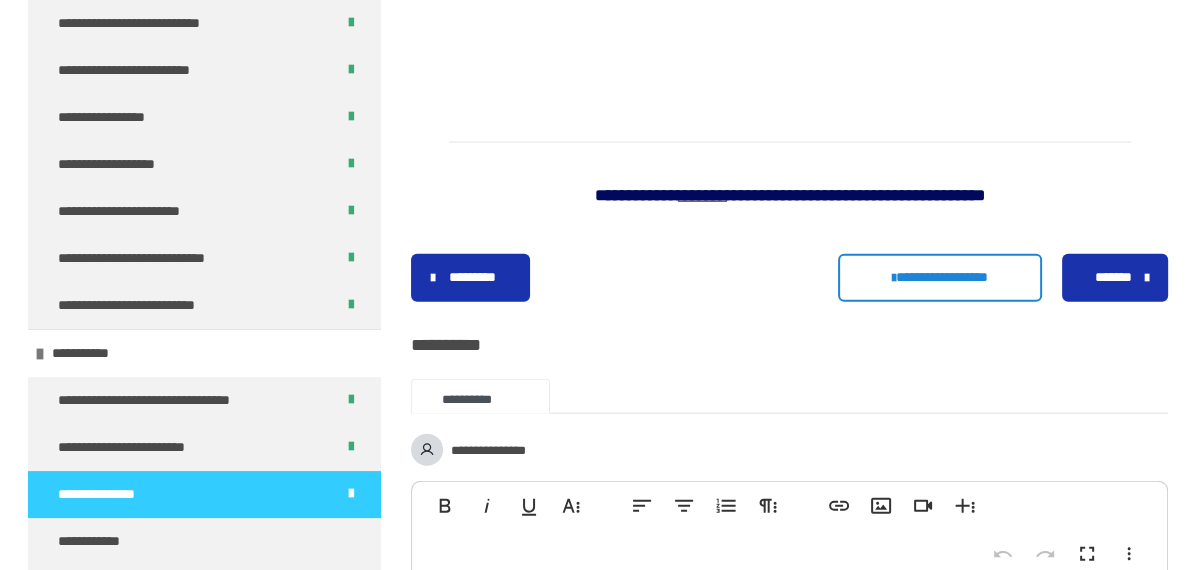 scroll, scrollTop: 4172, scrollLeft: 0, axis: vertical 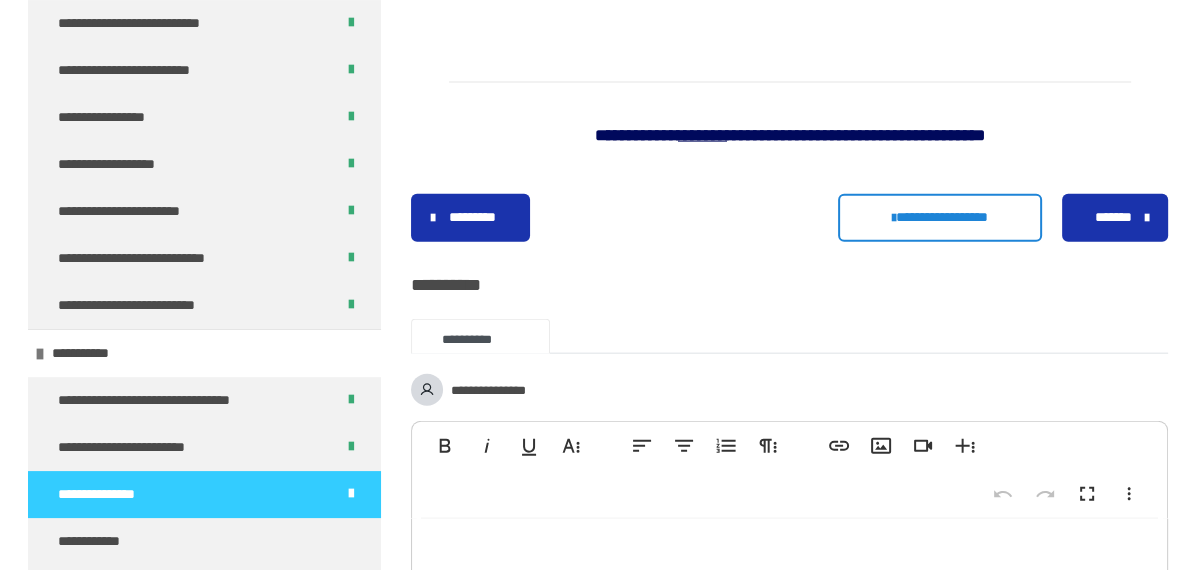 click on "*******" at bounding box center [1113, 217] 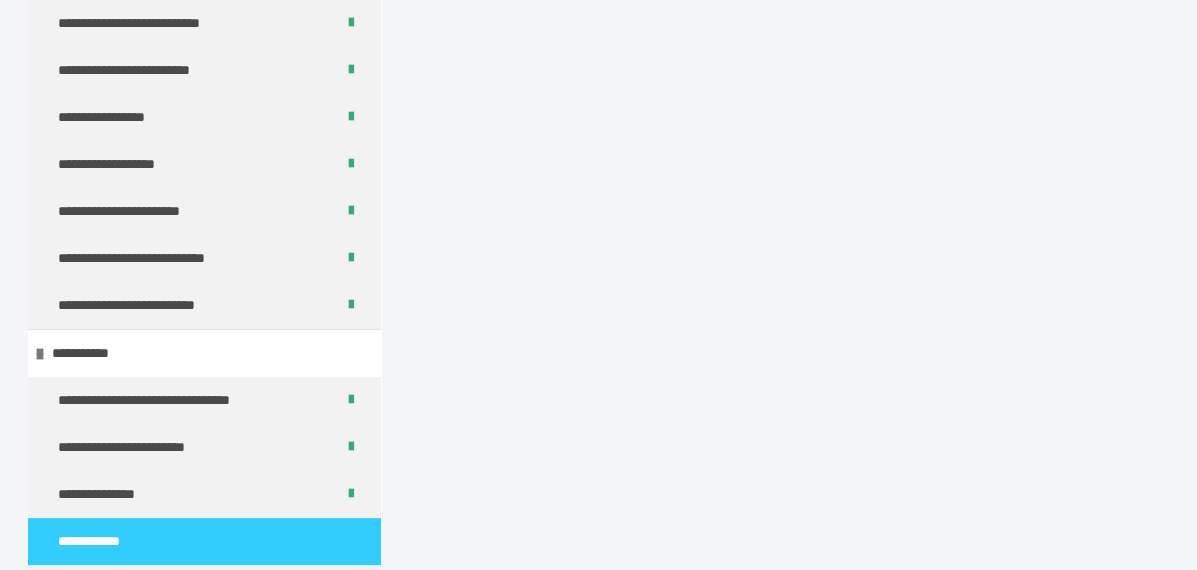 scroll, scrollTop: 3362, scrollLeft: 0, axis: vertical 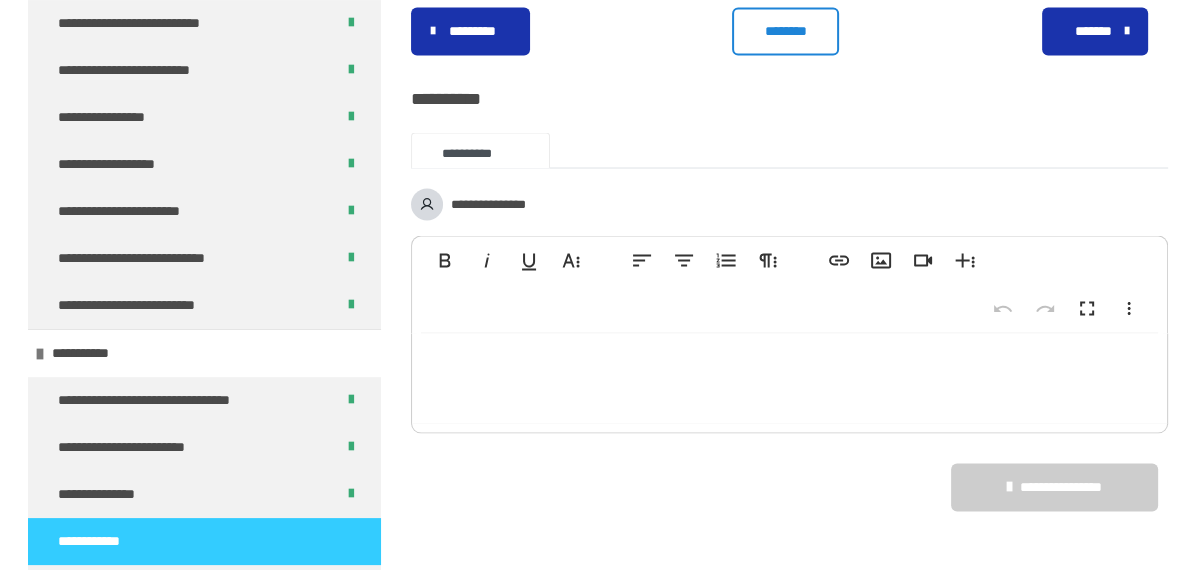 click on "********" at bounding box center [785, 31] 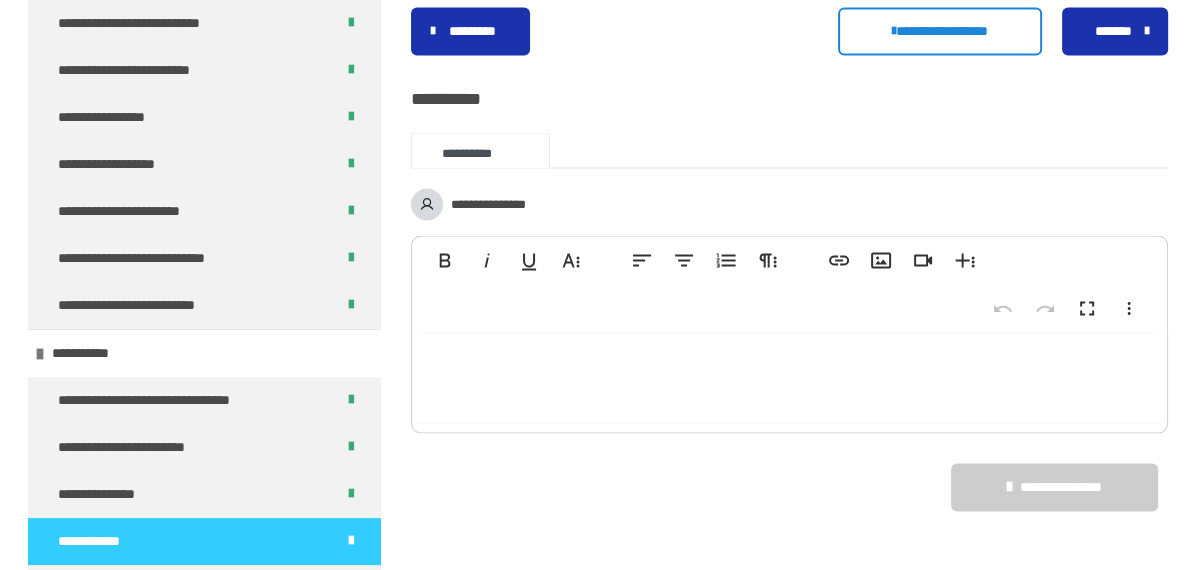click on "*******" at bounding box center [1113, 31] 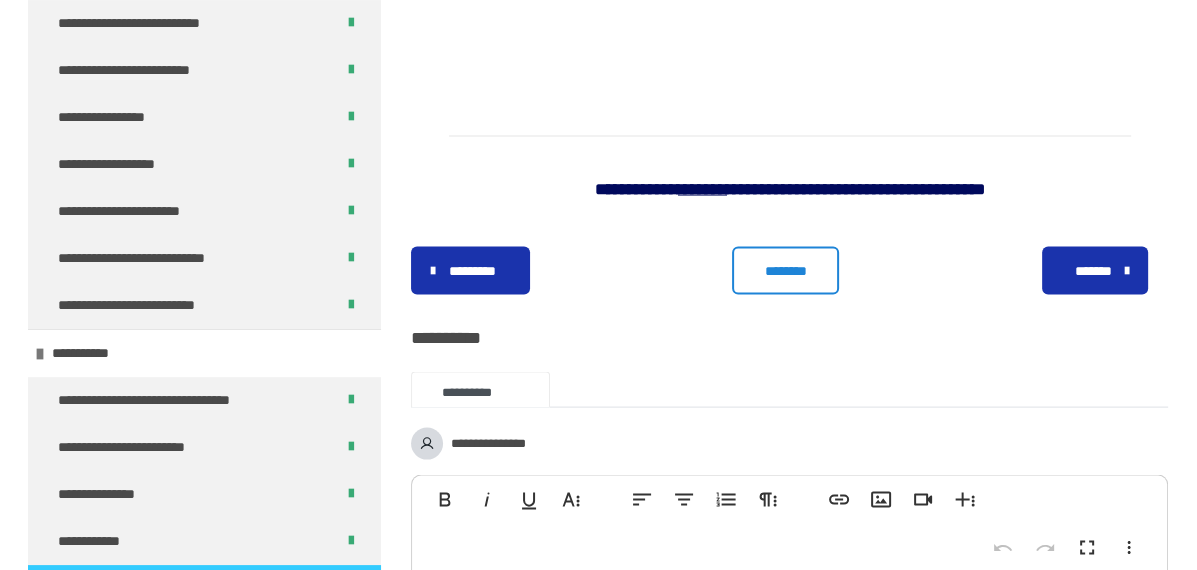 scroll, scrollTop: 3701, scrollLeft: 0, axis: vertical 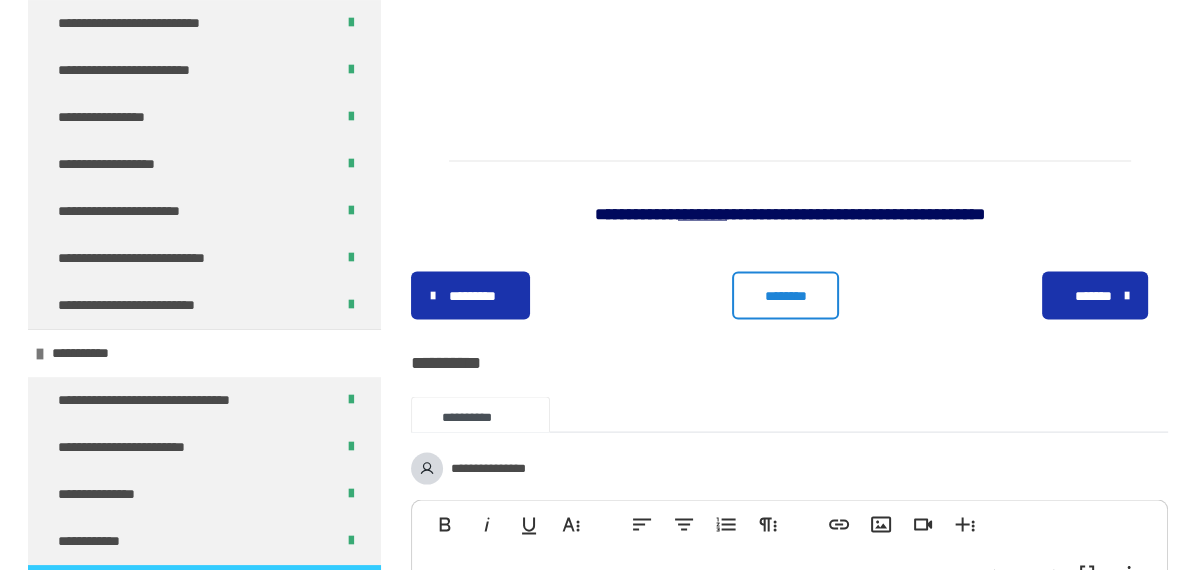 click on "********" at bounding box center [785, 296] 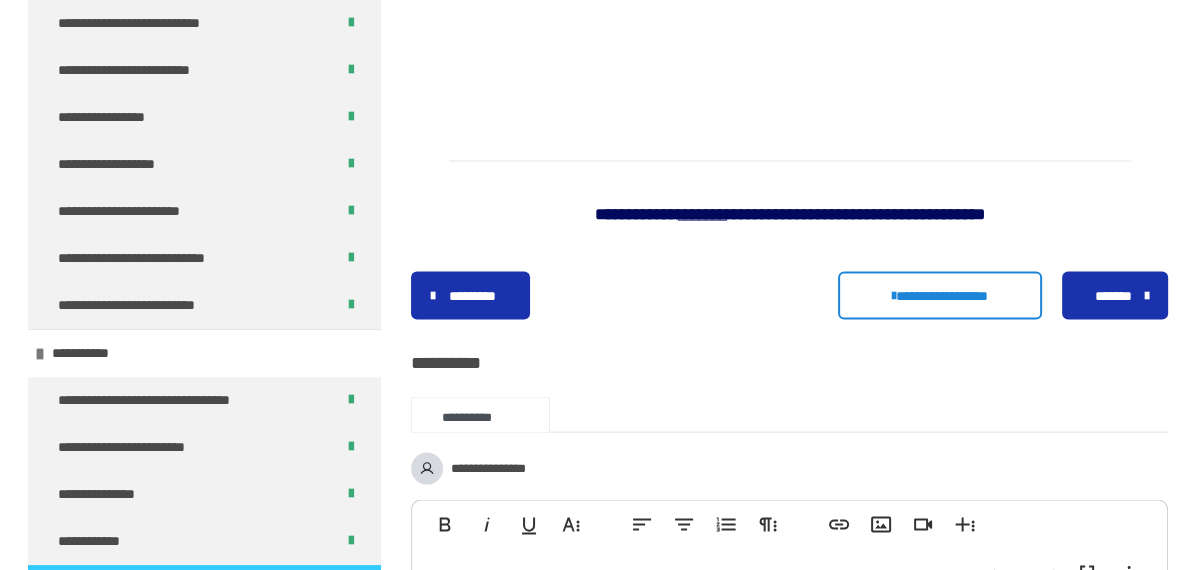 click on "*******" at bounding box center (1113, 296) 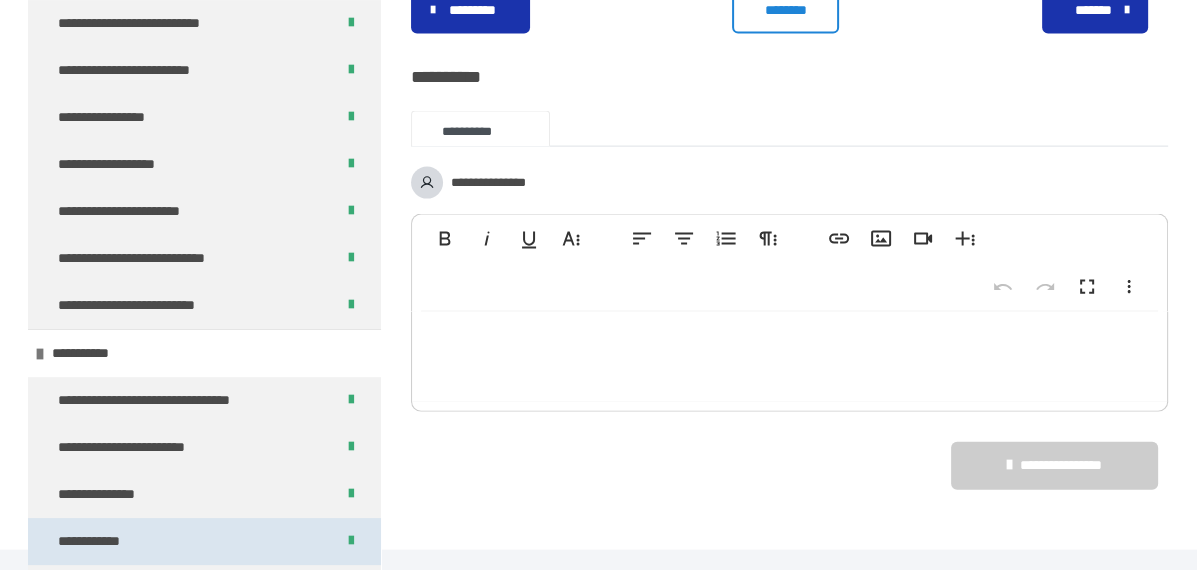 scroll, scrollTop: 3995, scrollLeft: 0, axis: vertical 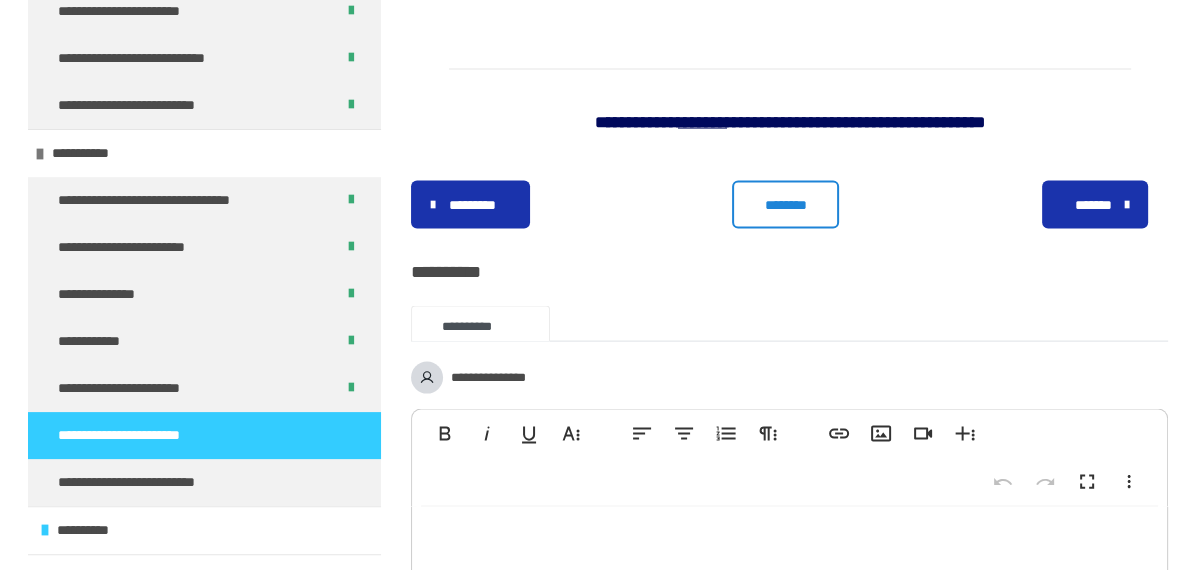 click on "********" at bounding box center (785, 205) 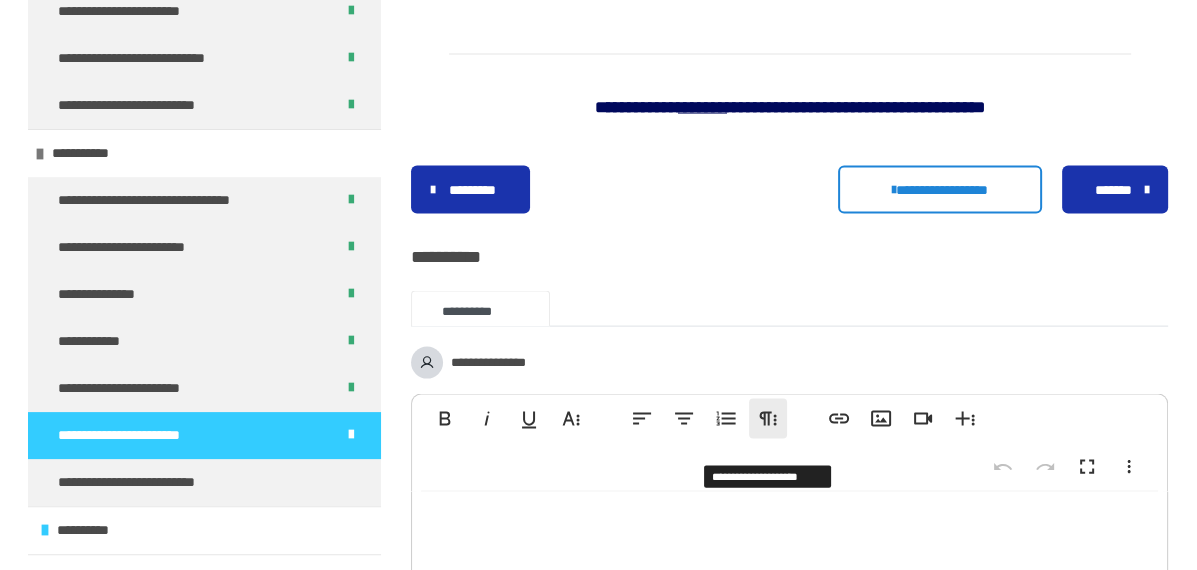 scroll, scrollTop: 3995, scrollLeft: 0, axis: vertical 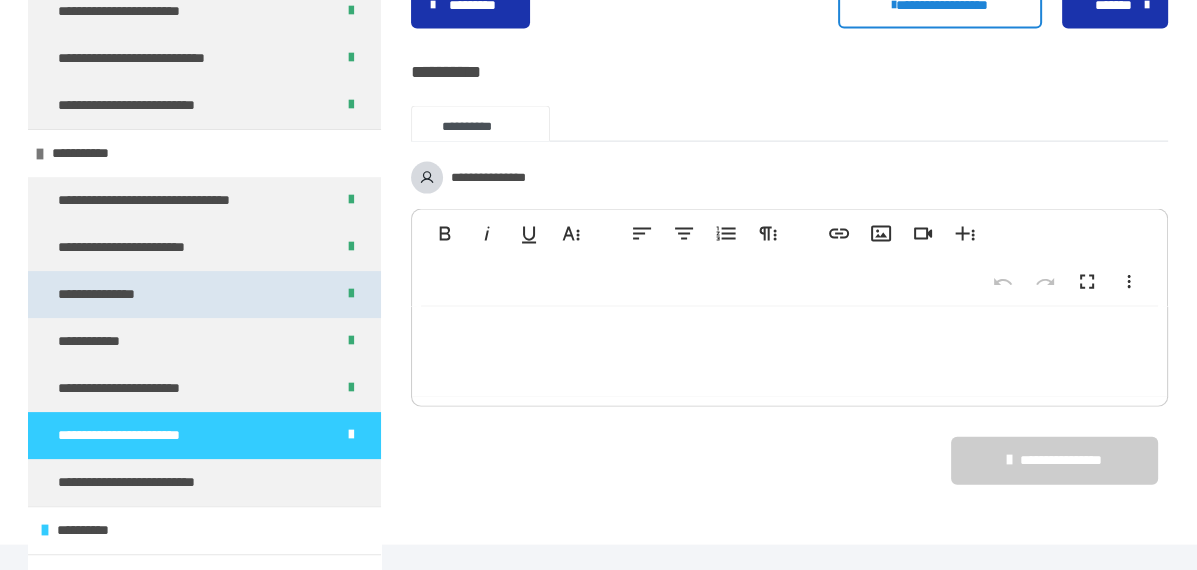 click on "**********" at bounding box center [204, 294] 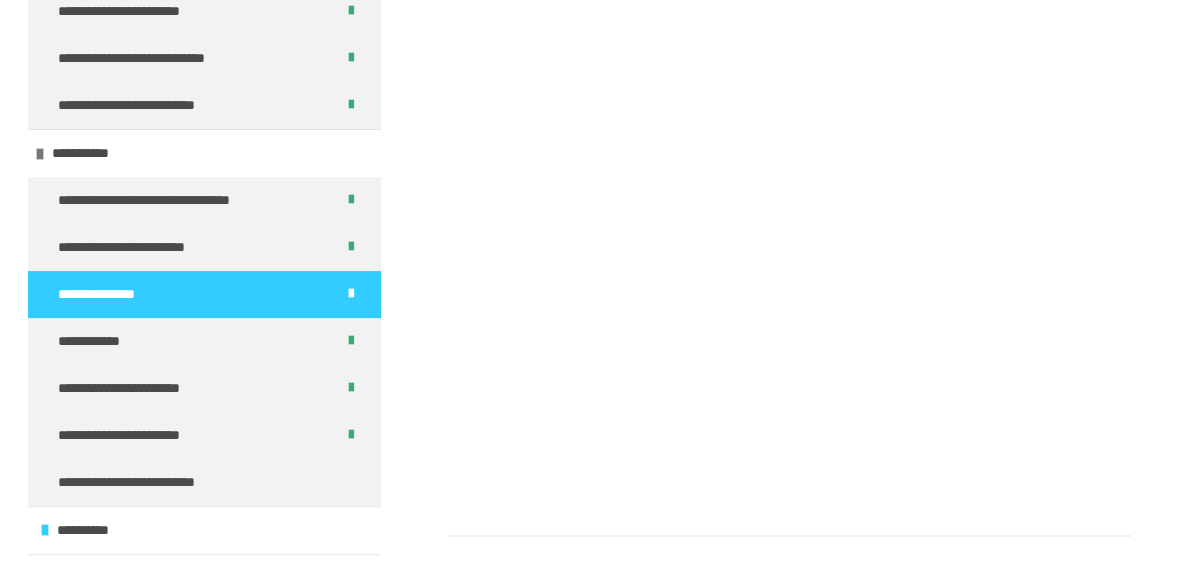scroll, scrollTop: 3546, scrollLeft: 0, axis: vertical 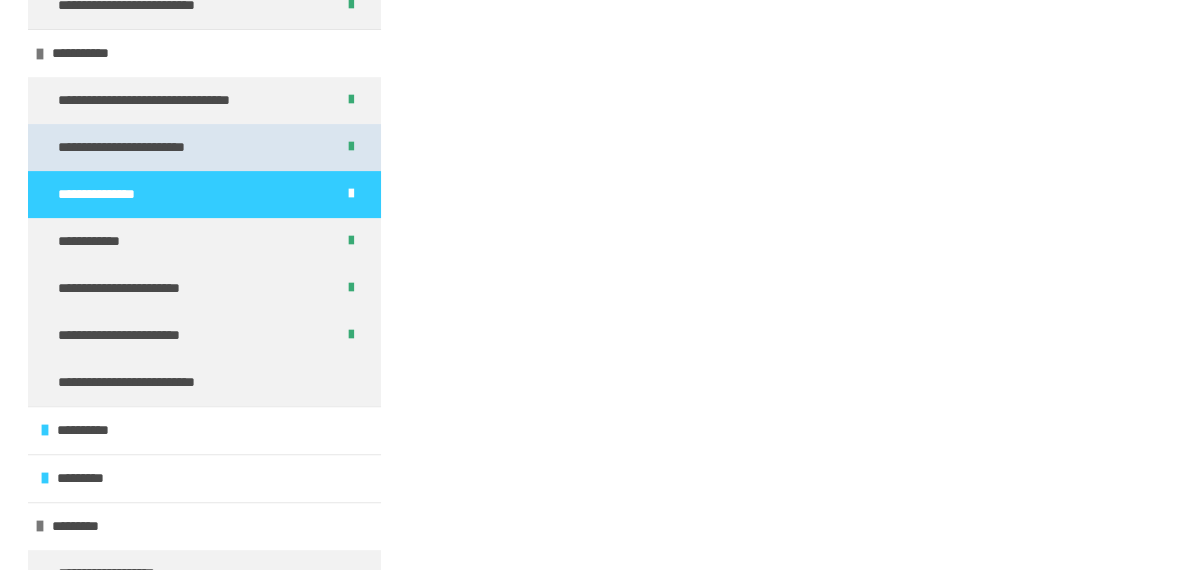 click on "**********" at bounding box center [137, 147] 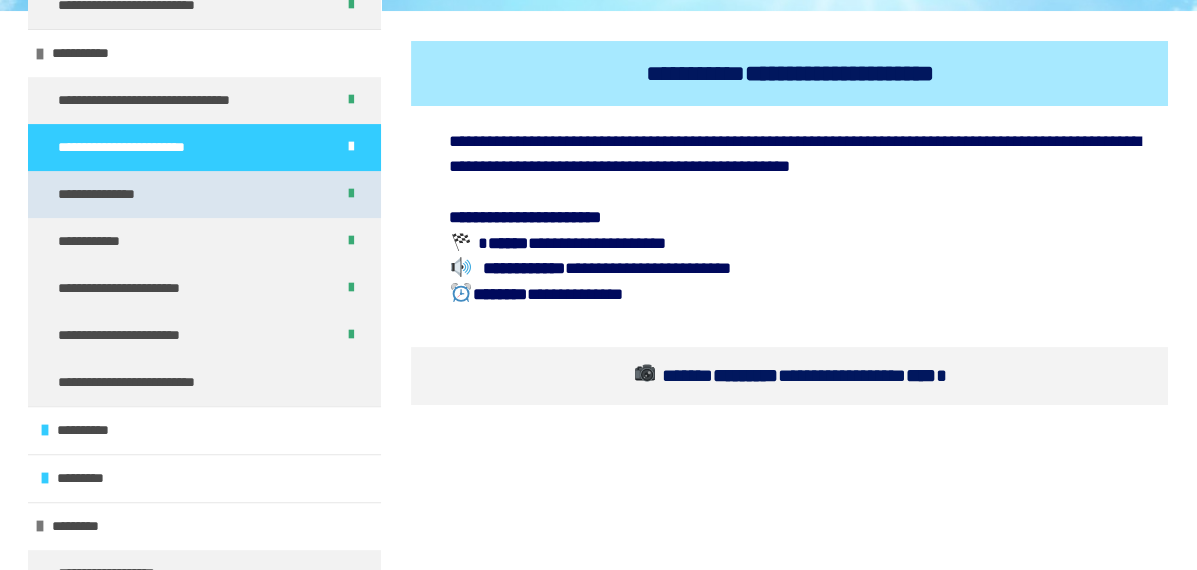 click on "**********" at bounding box center (110, 194) 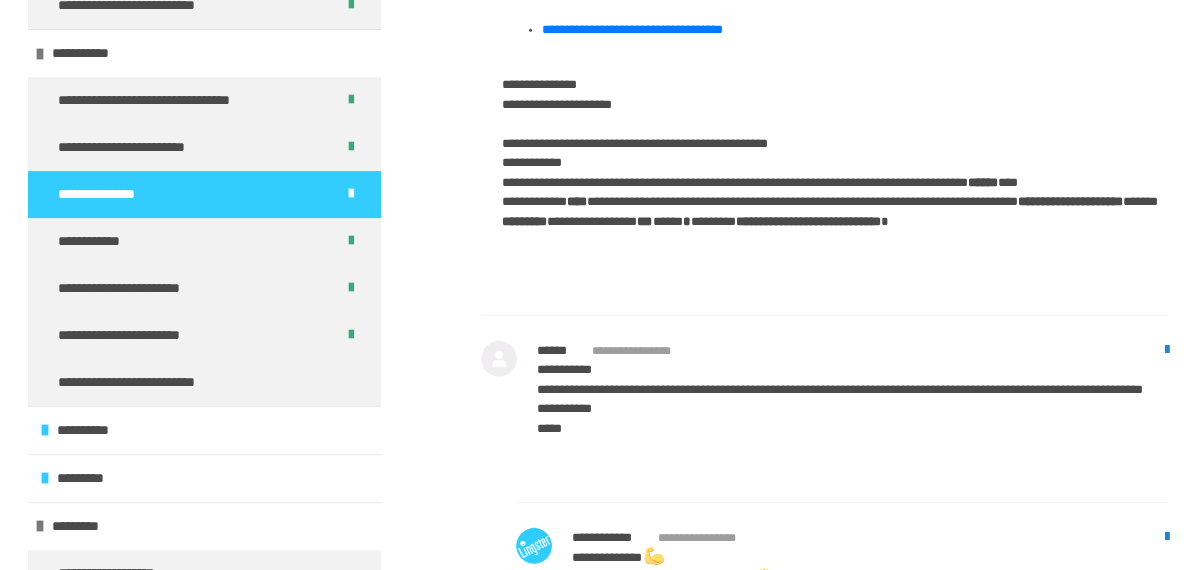 scroll, scrollTop: 5445, scrollLeft: 0, axis: vertical 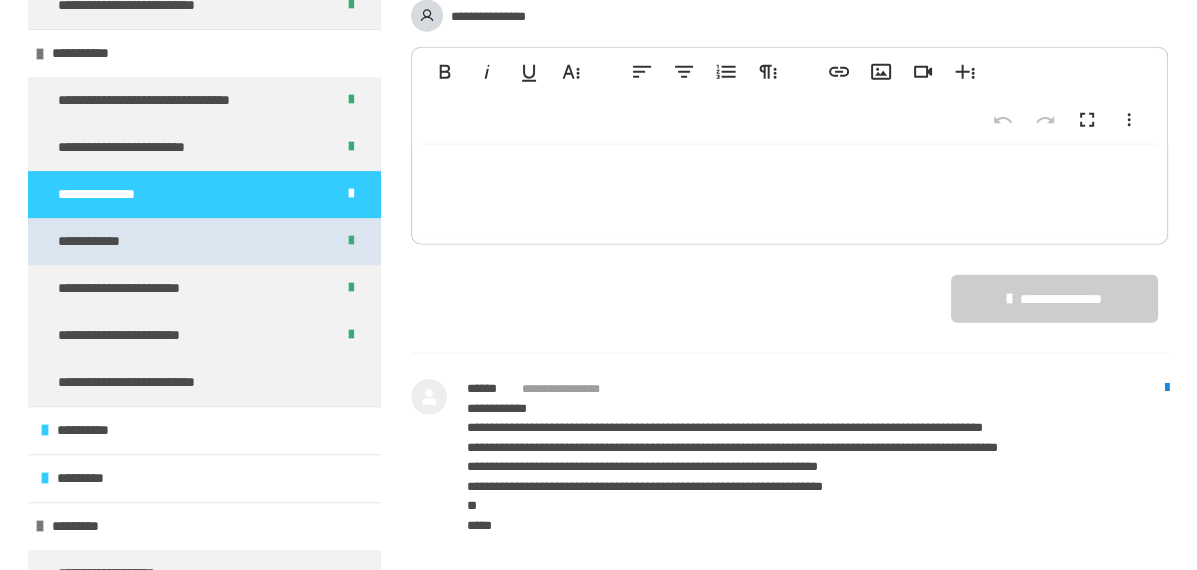 click on "**********" at bounding box center [204, 241] 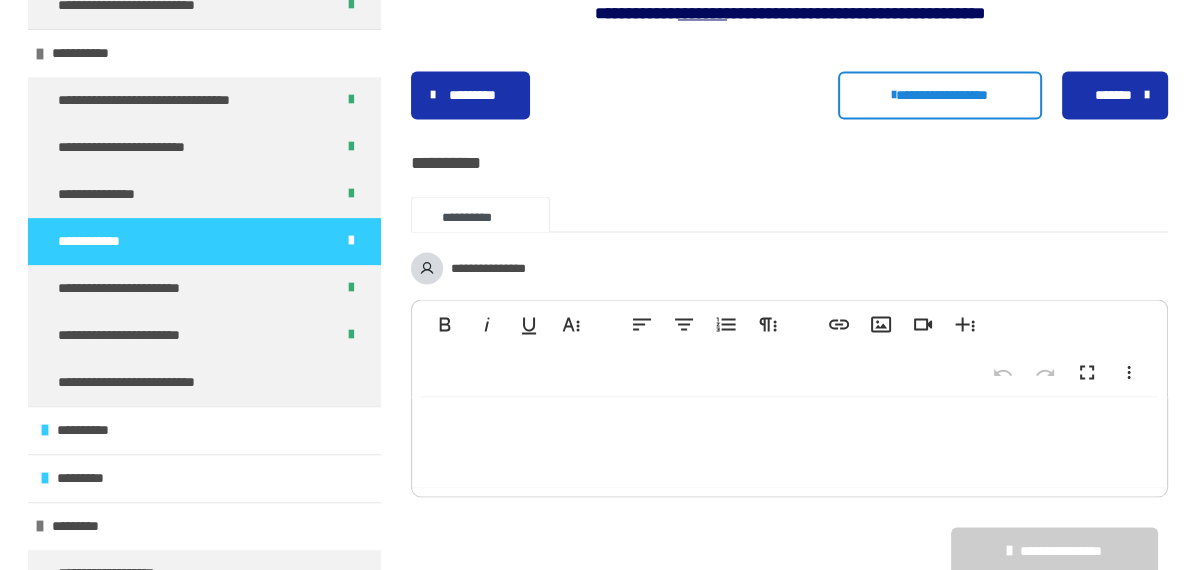 scroll, scrollTop: 3362, scrollLeft: 0, axis: vertical 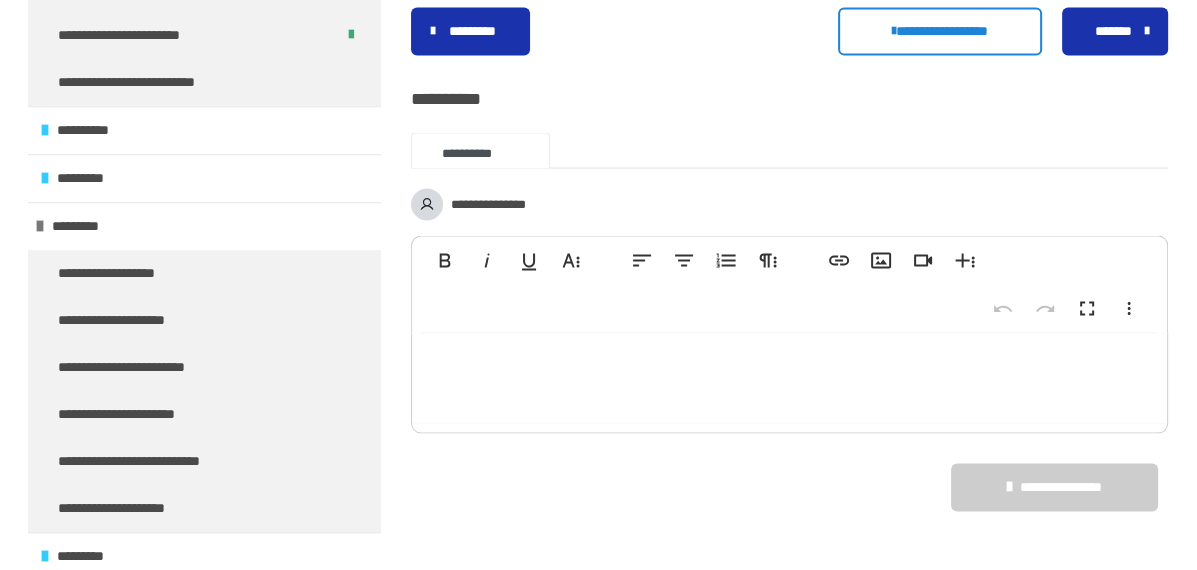 click at bounding box center (789, 378) 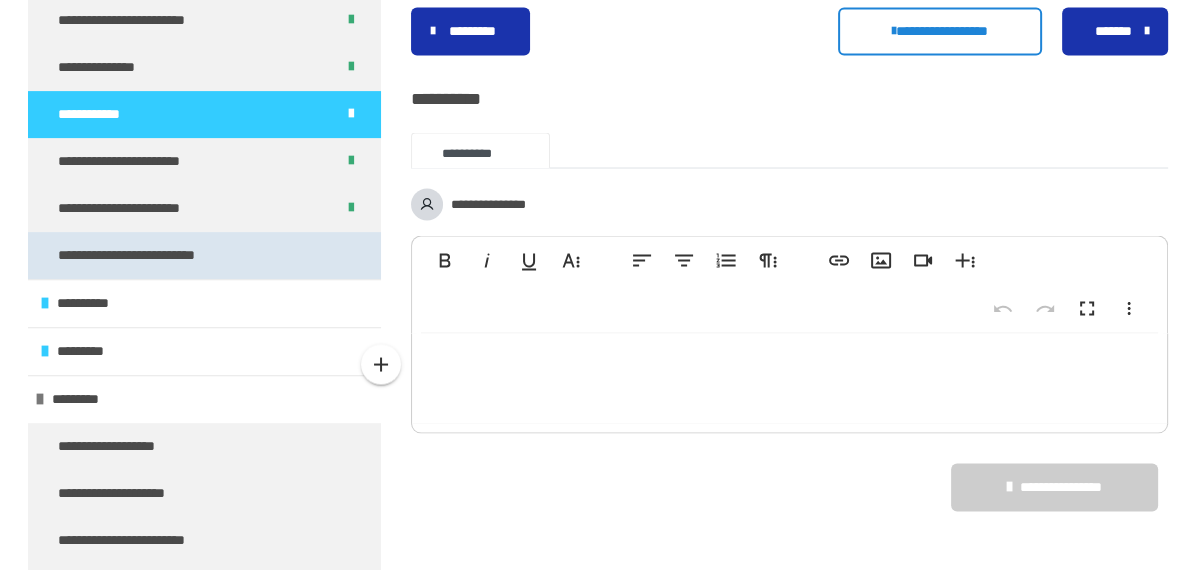 scroll, scrollTop: 600, scrollLeft: 0, axis: vertical 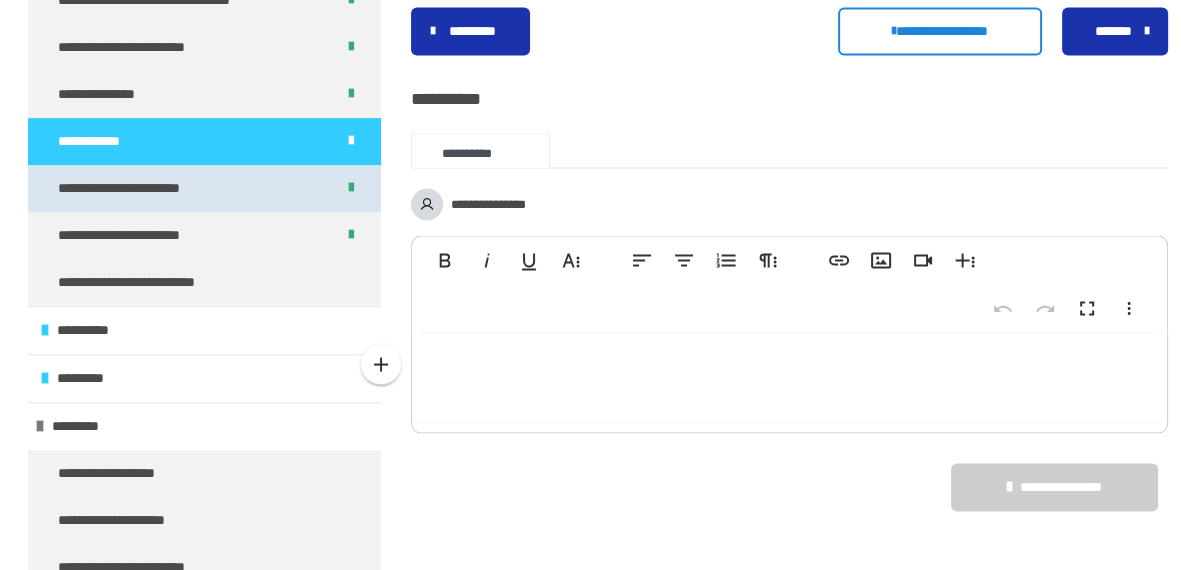 click on "**********" at bounding box center (142, 188) 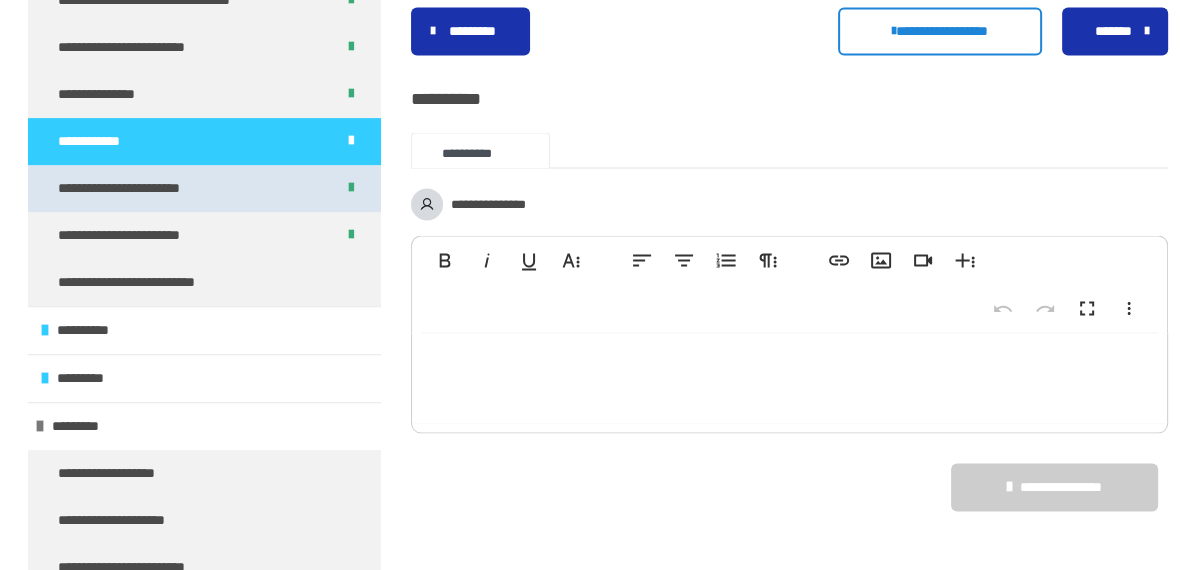 scroll, scrollTop: 271, scrollLeft: 0, axis: vertical 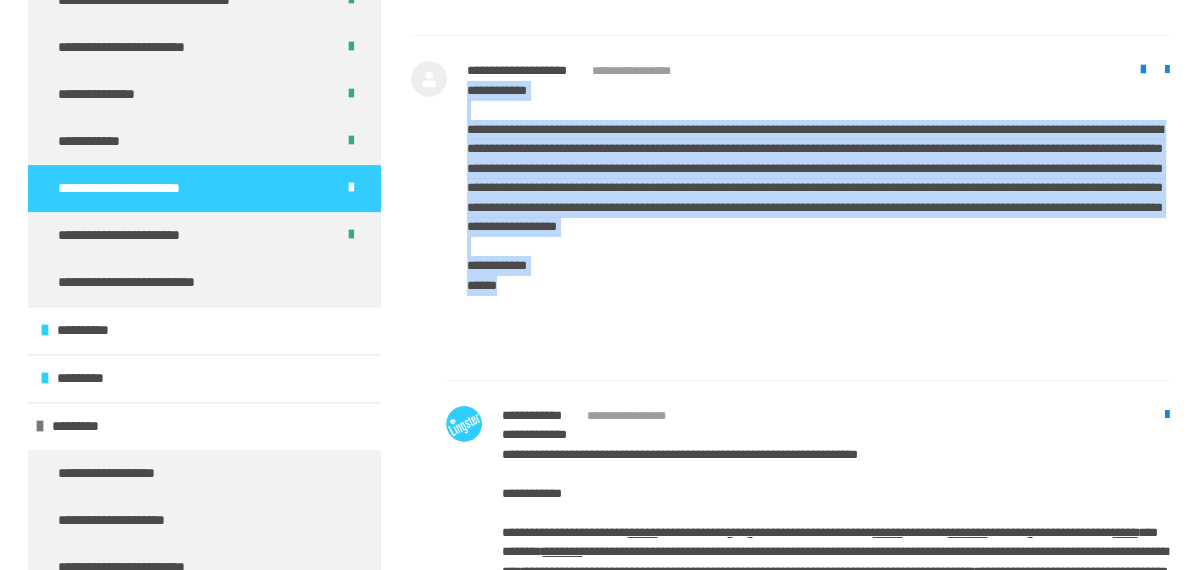 drag, startPoint x: 469, startPoint y: 141, endPoint x: 557, endPoint y: 372, distance: 247.19426 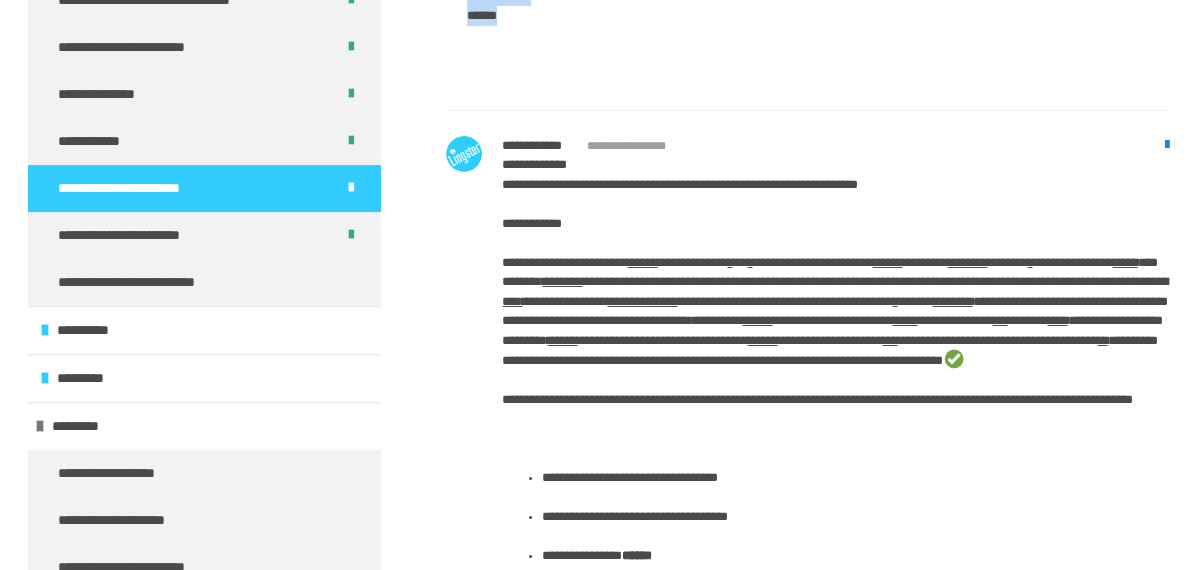 scroll, scrollTop: 13196, scrollLeft: 0, axis: vertical 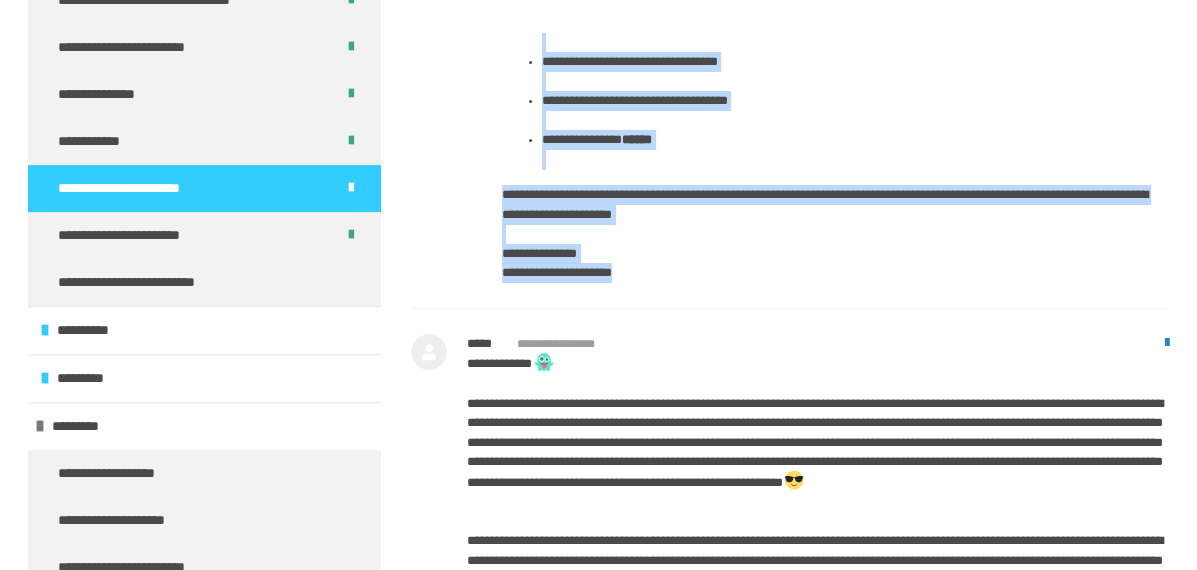 drag, startPoint x: 502, startPoint y: 190, endPoint x: 909, endPoint y: 328, distance: 429.75925 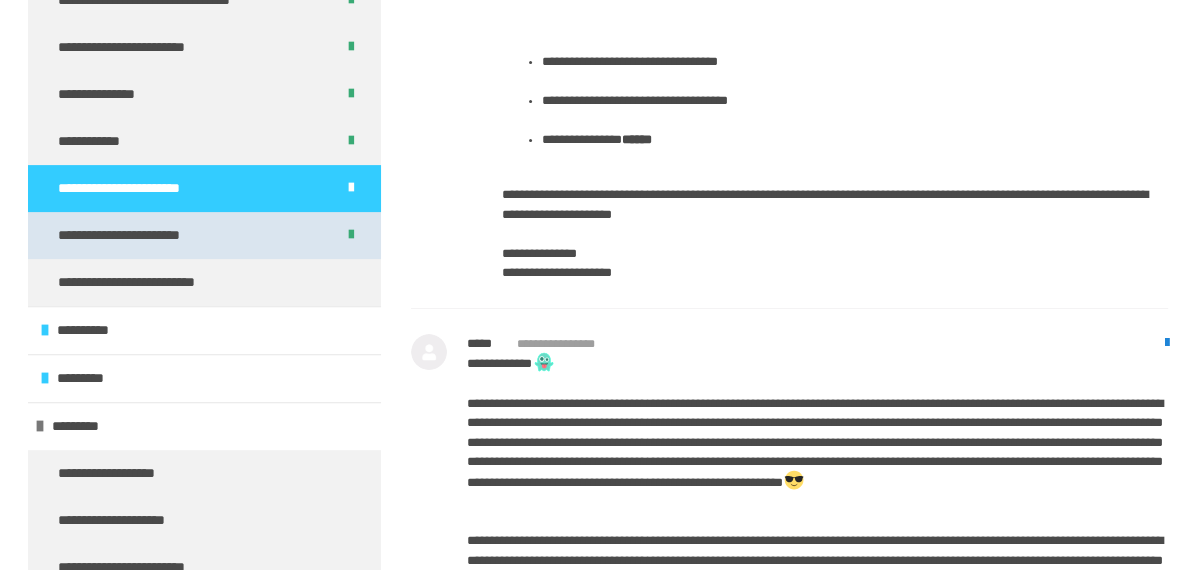 click on "**********" at bounding box center [133, 235] 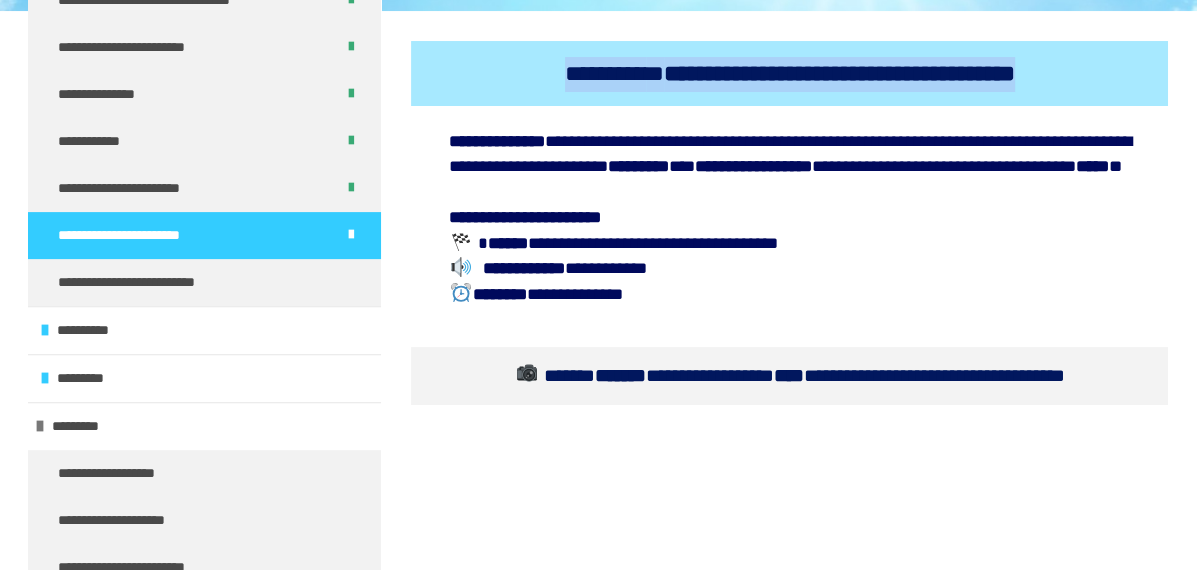 drag, startPoint x: 533, startPoint y: 71, endPoint x: 1052, endPoint y: 80, distance: 519.078 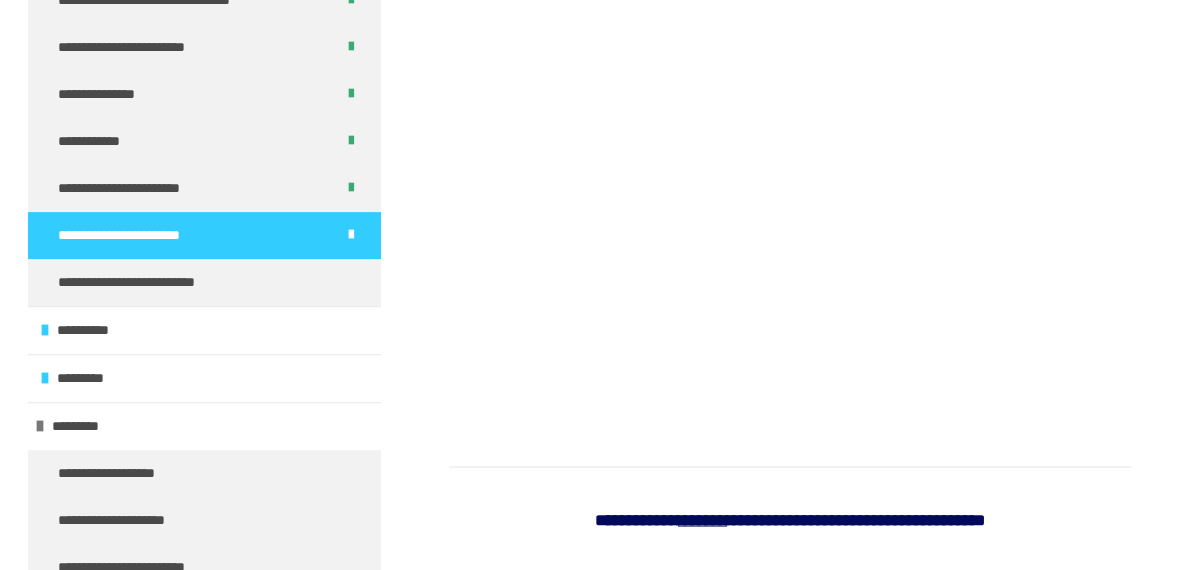 scroll, scrollTop: 3395, scrollLeft: 0, axis: vertical 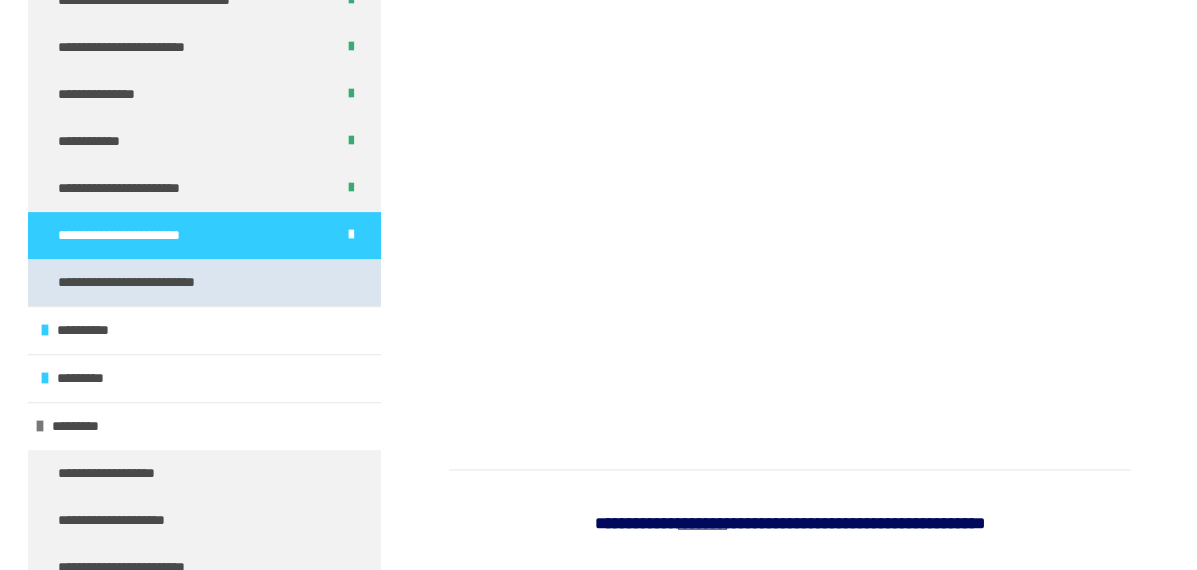 click on "**********" at bounding box center (146, 282) 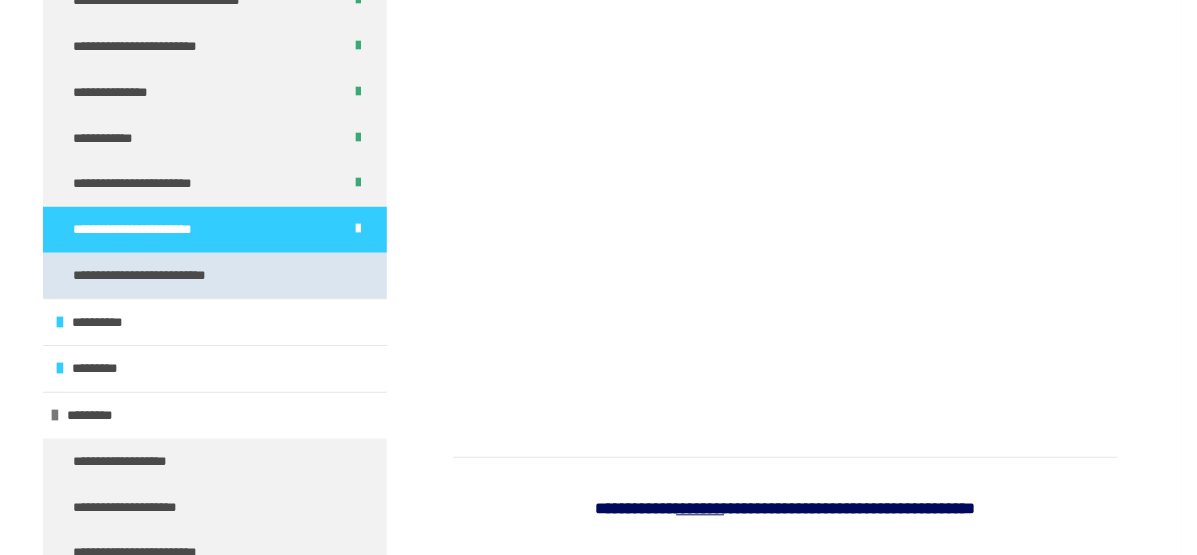 scroll, scrollTop: 271, scrollLeft: 0, axis: vertical 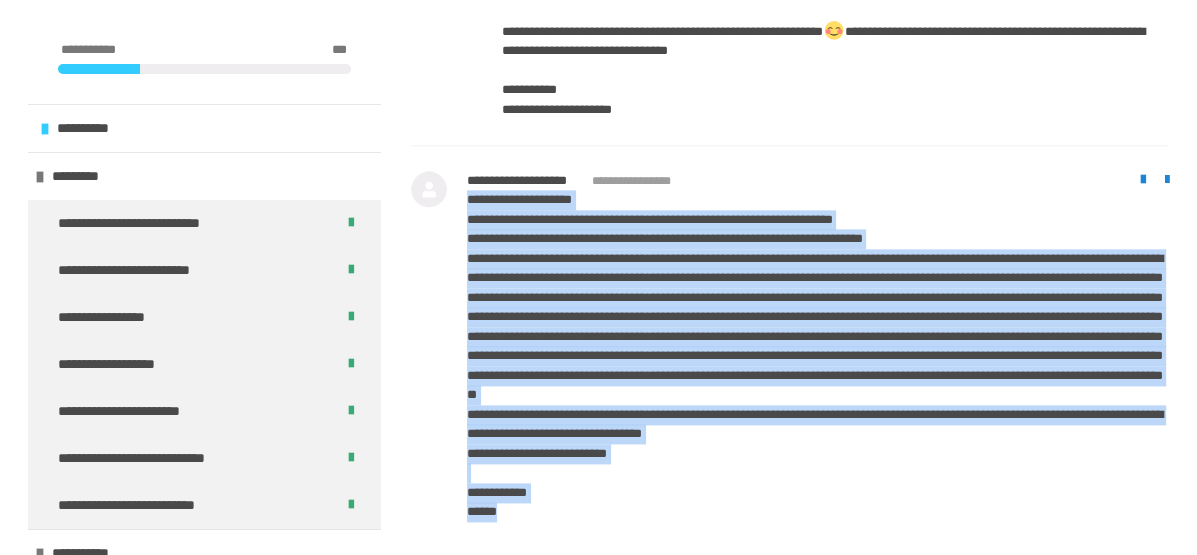 drag, startPoint x: 469, startPoint y: 145, endPoint x: 575, endPoint y: 487, distance: 358.05026 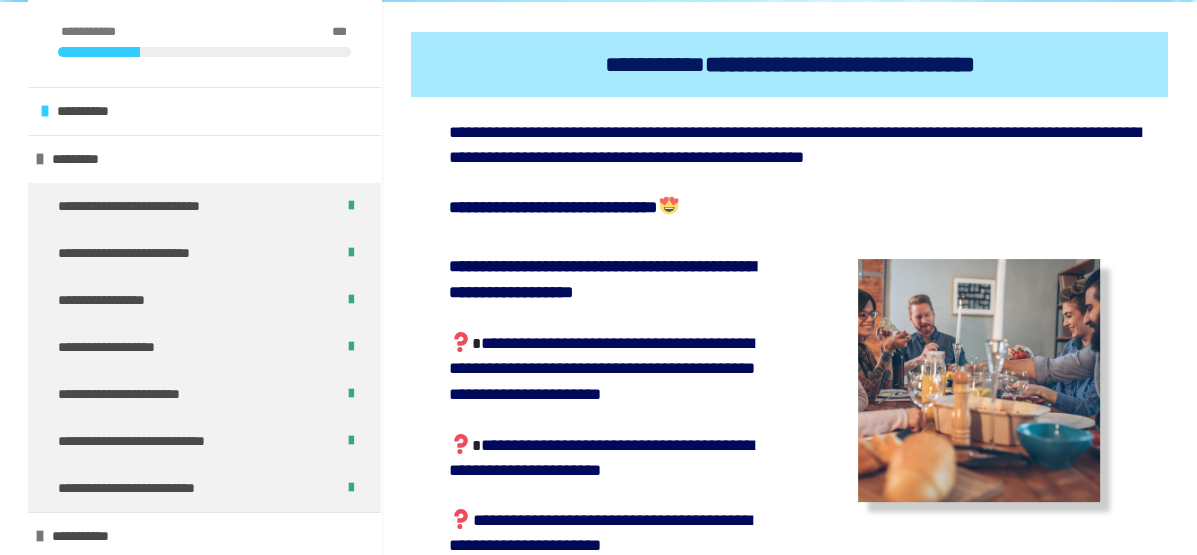 scroll, scrollTop: 0, scrollLeft: 0, axis: both 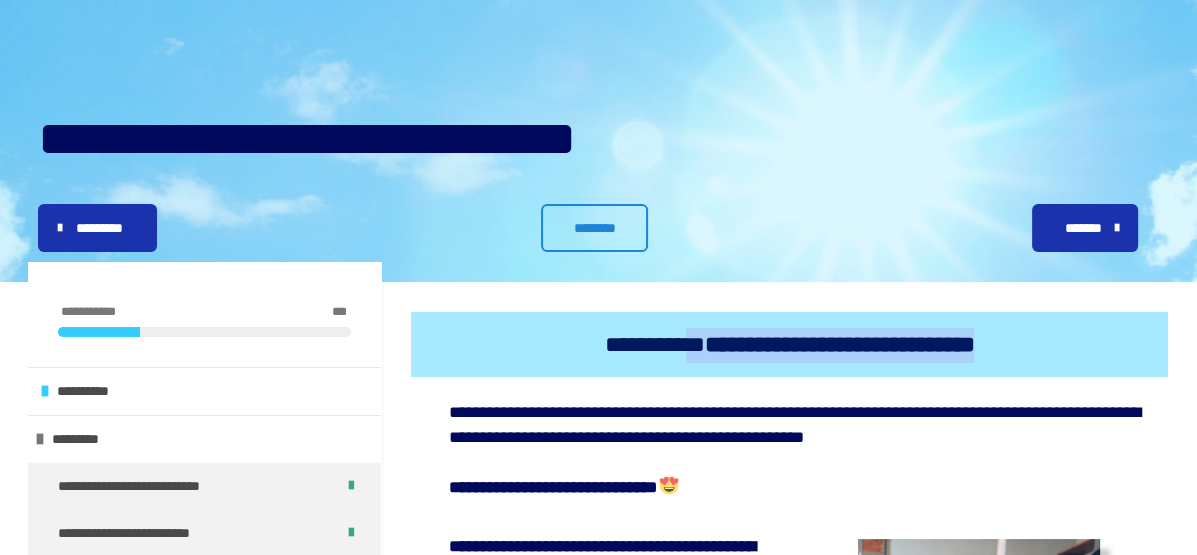 drag, startPoint x: 674, startPoint y: 344, endPoint x: 1022, endPoint y: 355, distance: 348.1738 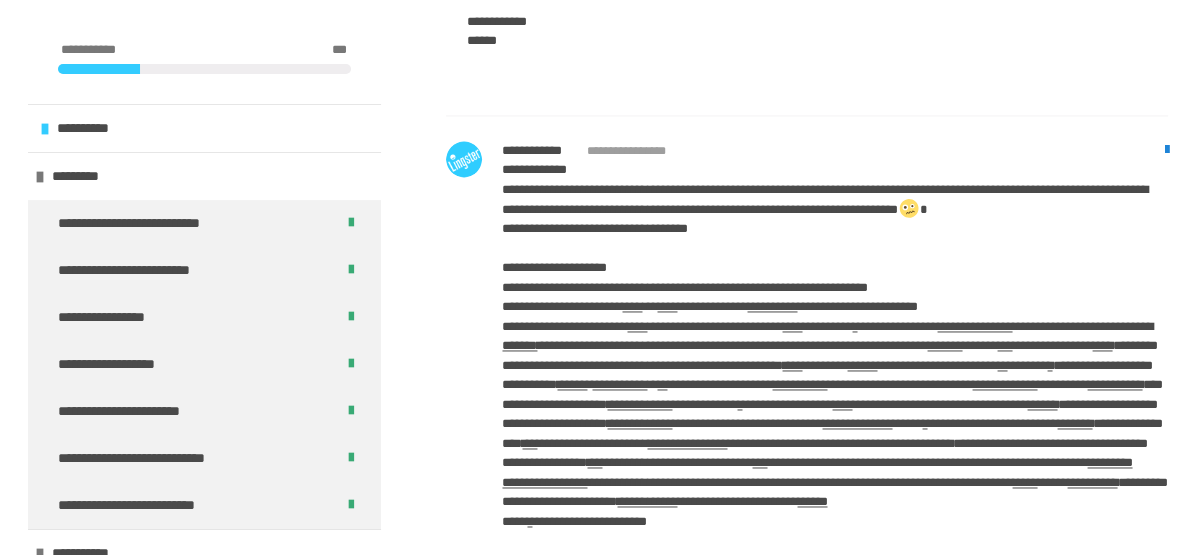 scroll, scrollTop: 9700, scrollLeft: 0, axis: vertical 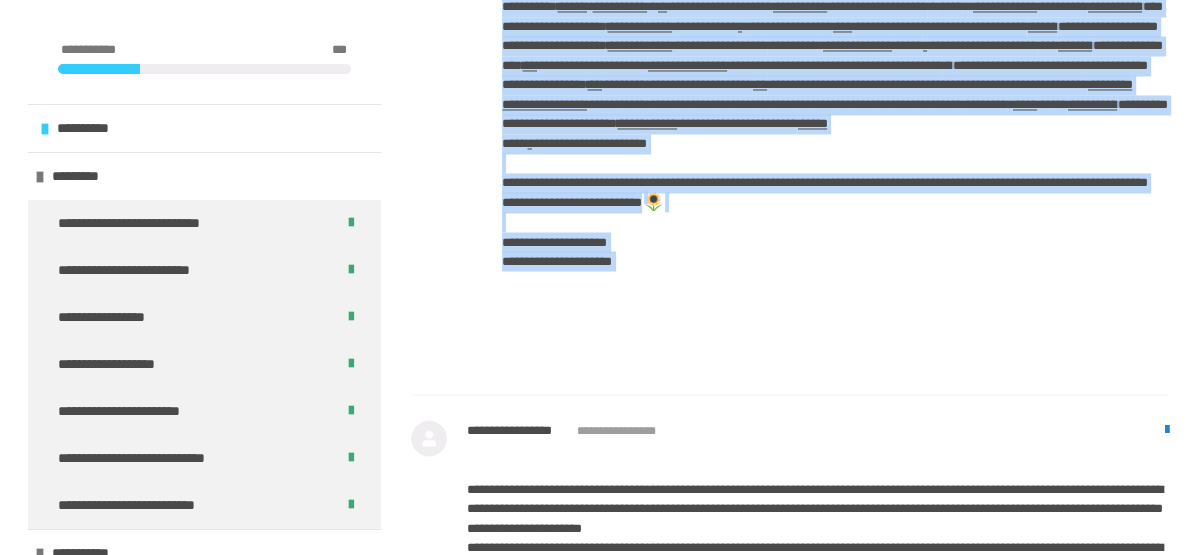 drag, startPoint x: 502, startPoint y: 87, endPoint x: 837, endPoint y: 315, distance: 405.2271 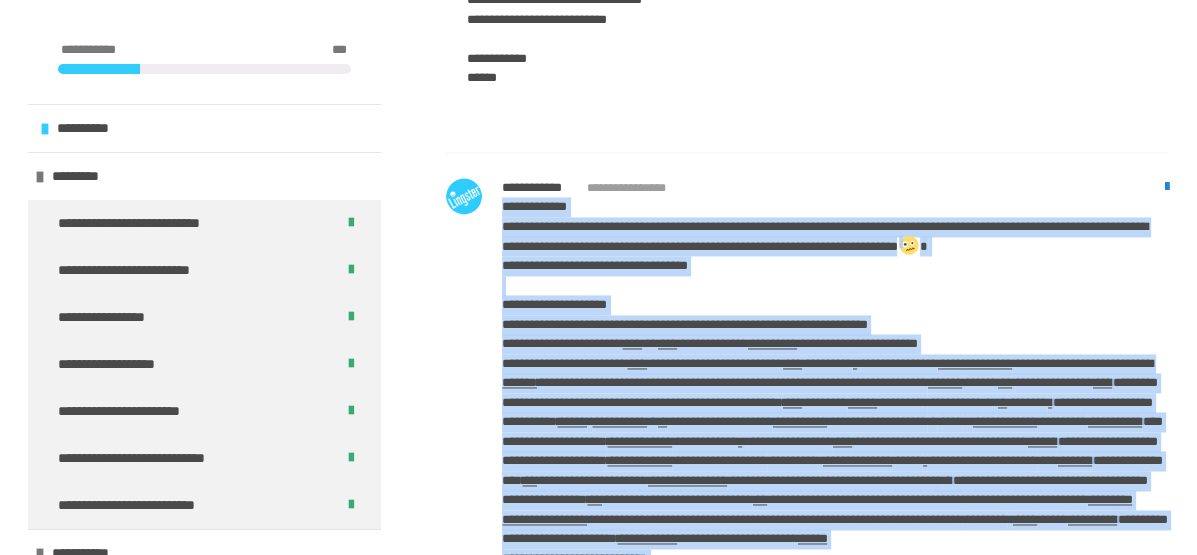 scroll, scrollTop: 9549, scrollLeft: 0, axis: vertical 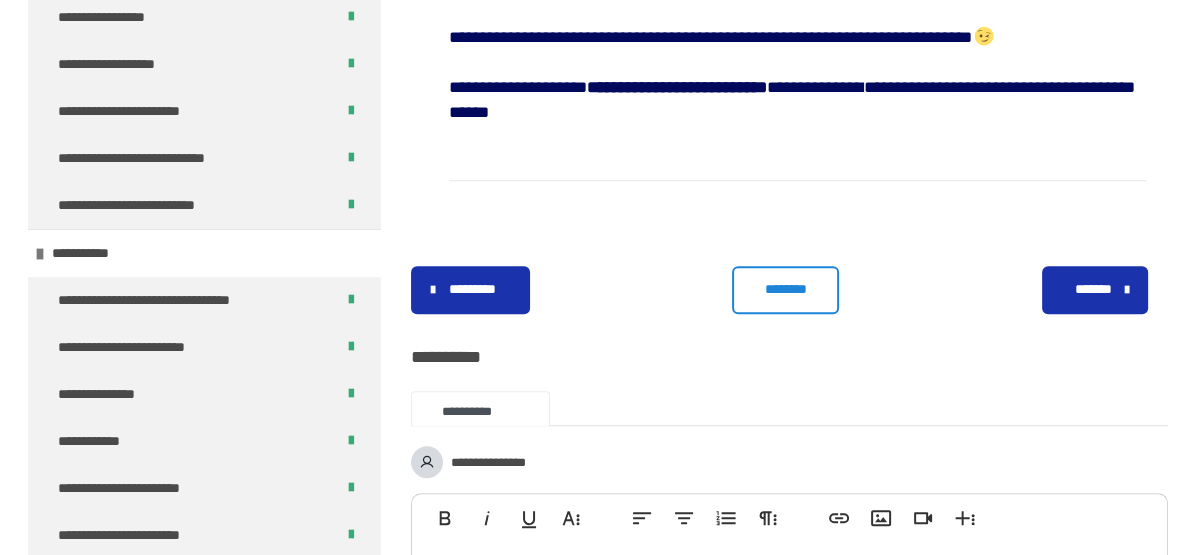 click on "********" at bounding box center (785, 289) 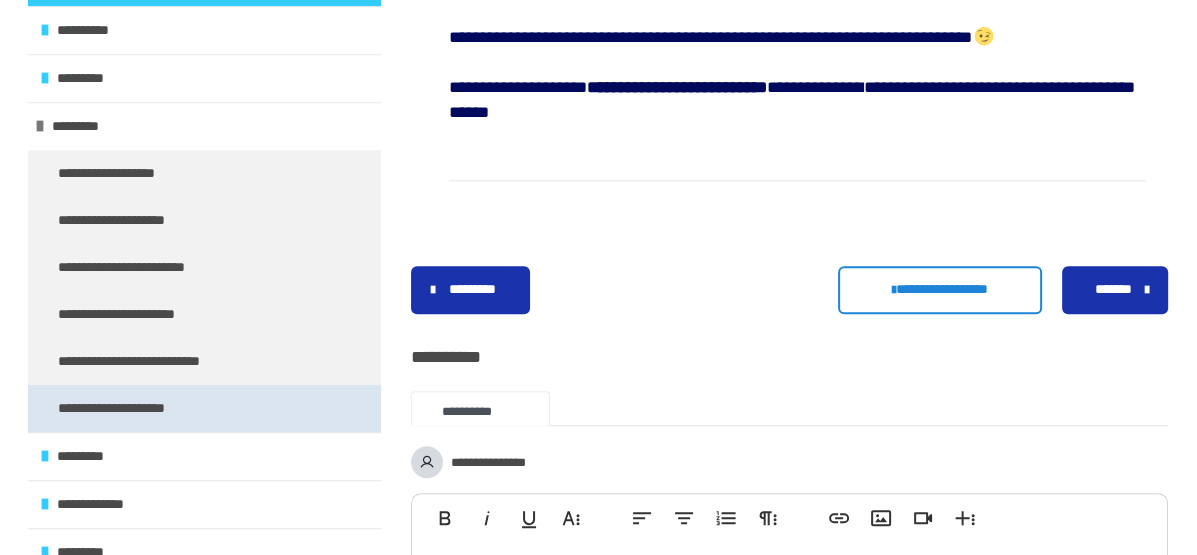 scroll, scrollTop: 700, scrollLeft: 0, axis: vertical 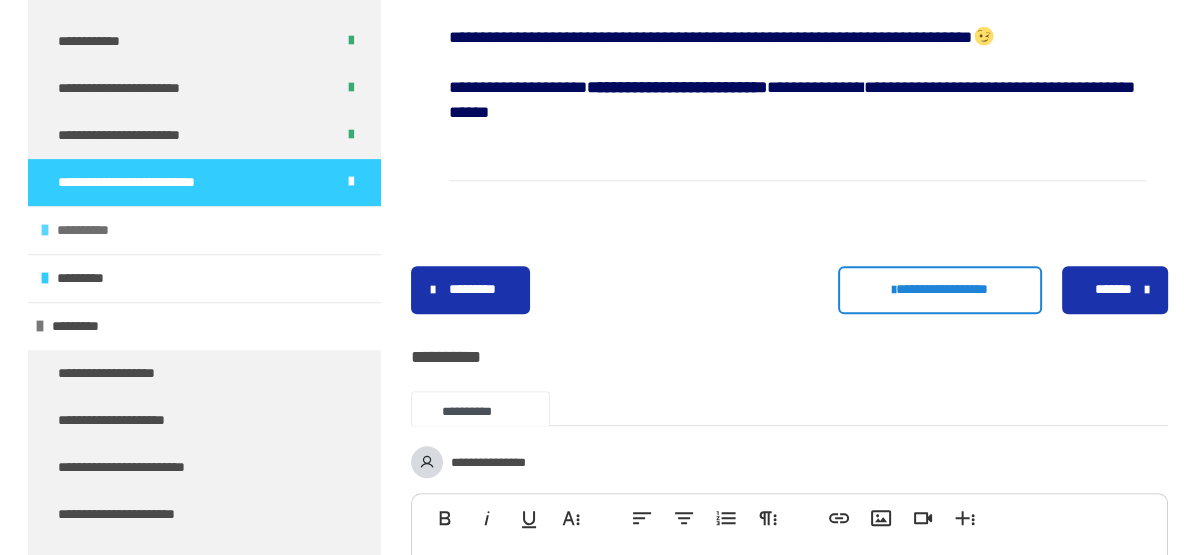 click on "**********" at bounding box center (204, 230) 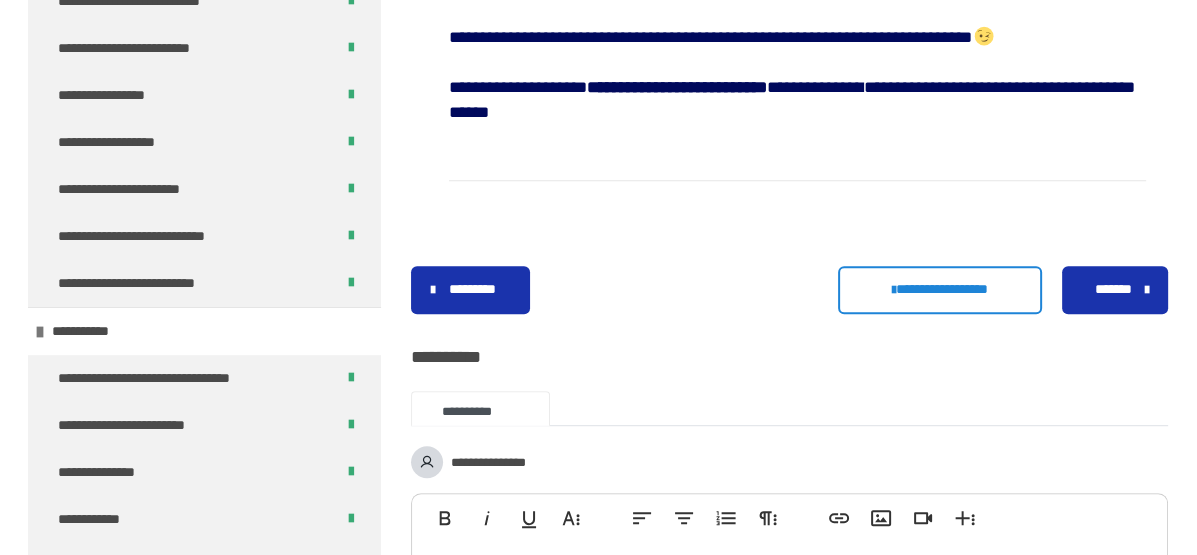 scroll, scrollTop: 0, scrollLeft: 0, axis: both 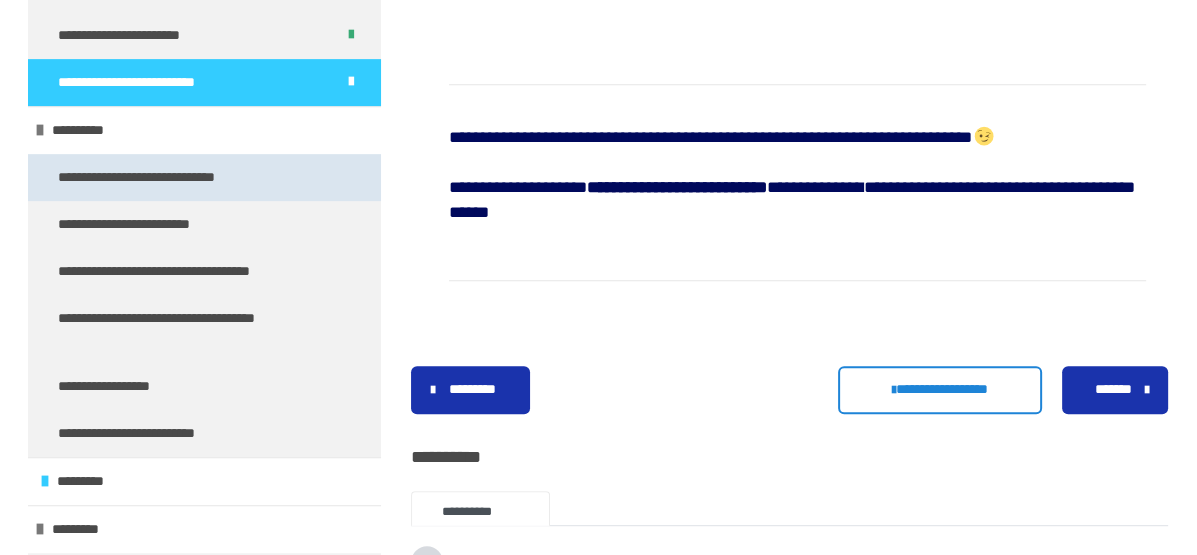 click on "**********" at bounding box center [167, 177] 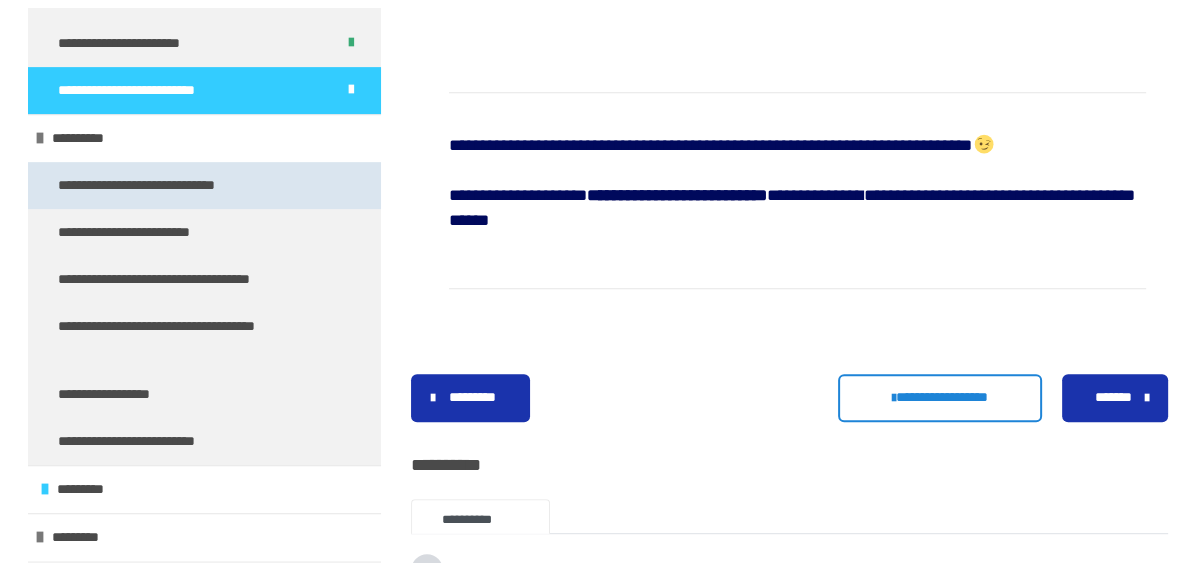 scroll, scrollTop: 271, scrollLeft: 0, axis: vertical 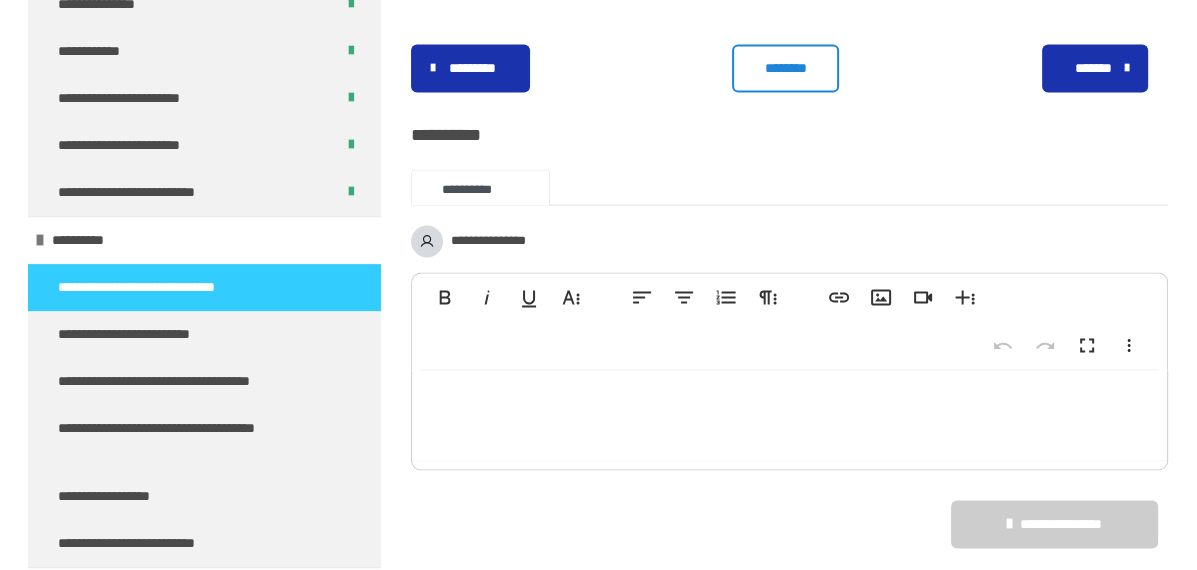 click on "********" at bounding box center (785, 68) 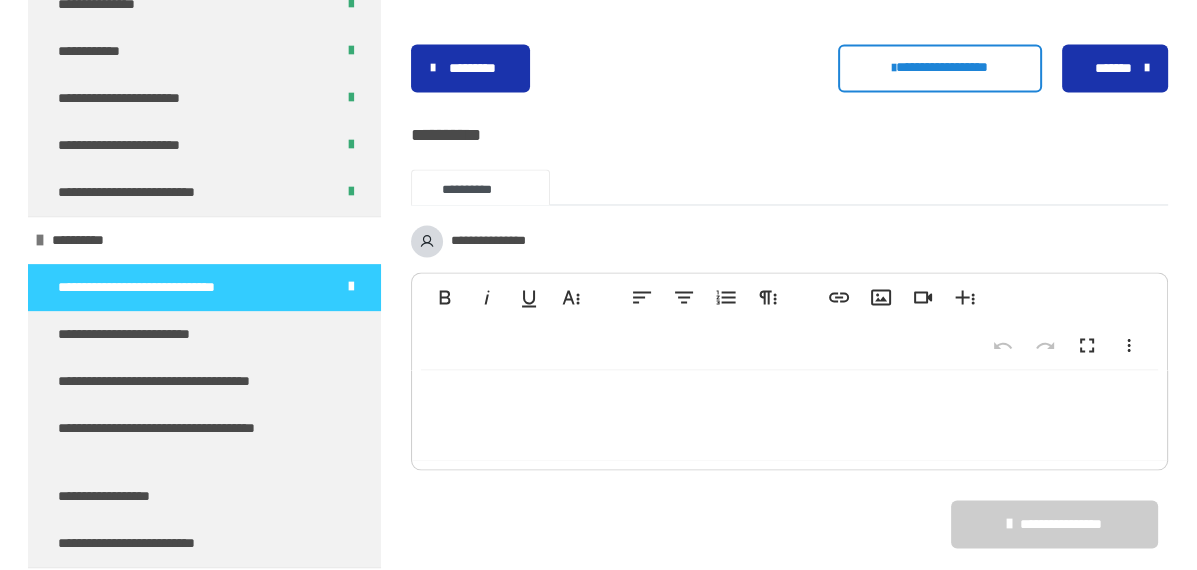 click on "*******" at bounding box center [1113, 68] 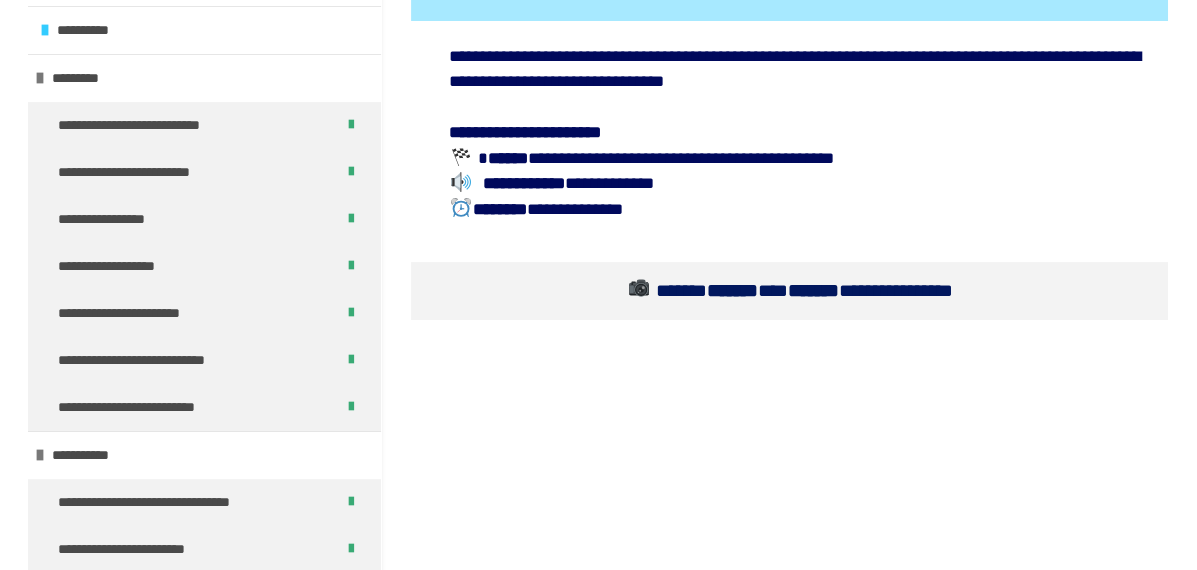 scroll, scrollTop: 1, scrollLeft: 0, axis: vertical 